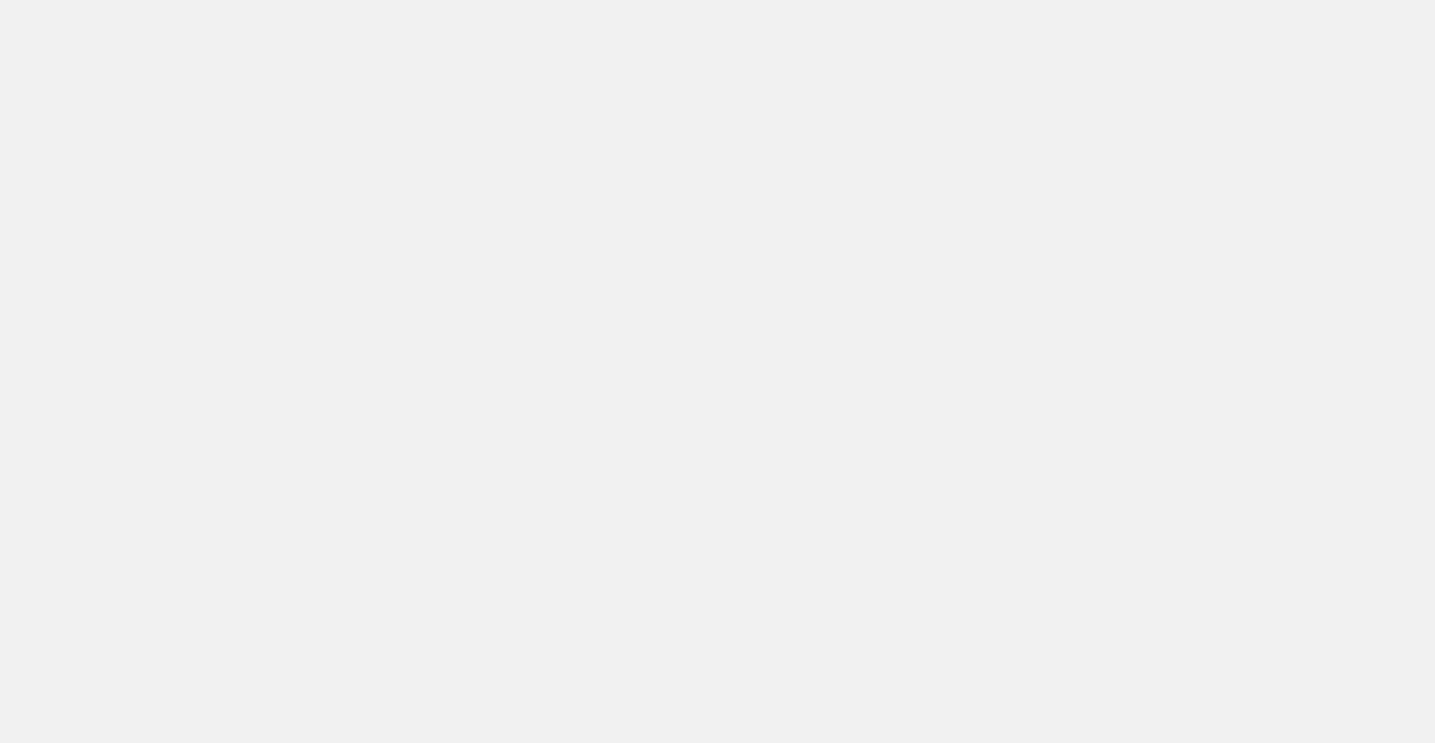 scroll, scrollTop: 0, scrollLeft: 0, axis: both 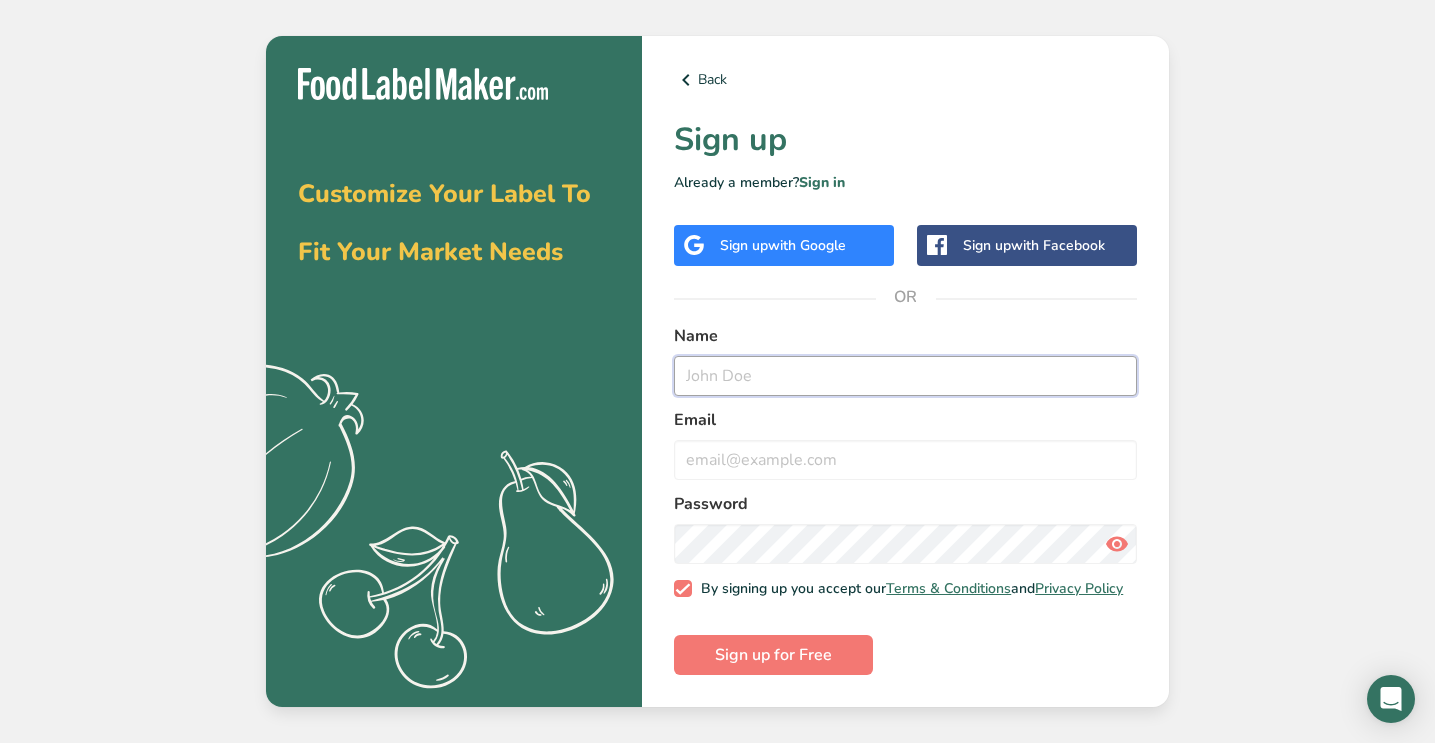 click at bounding box center [905, 376] 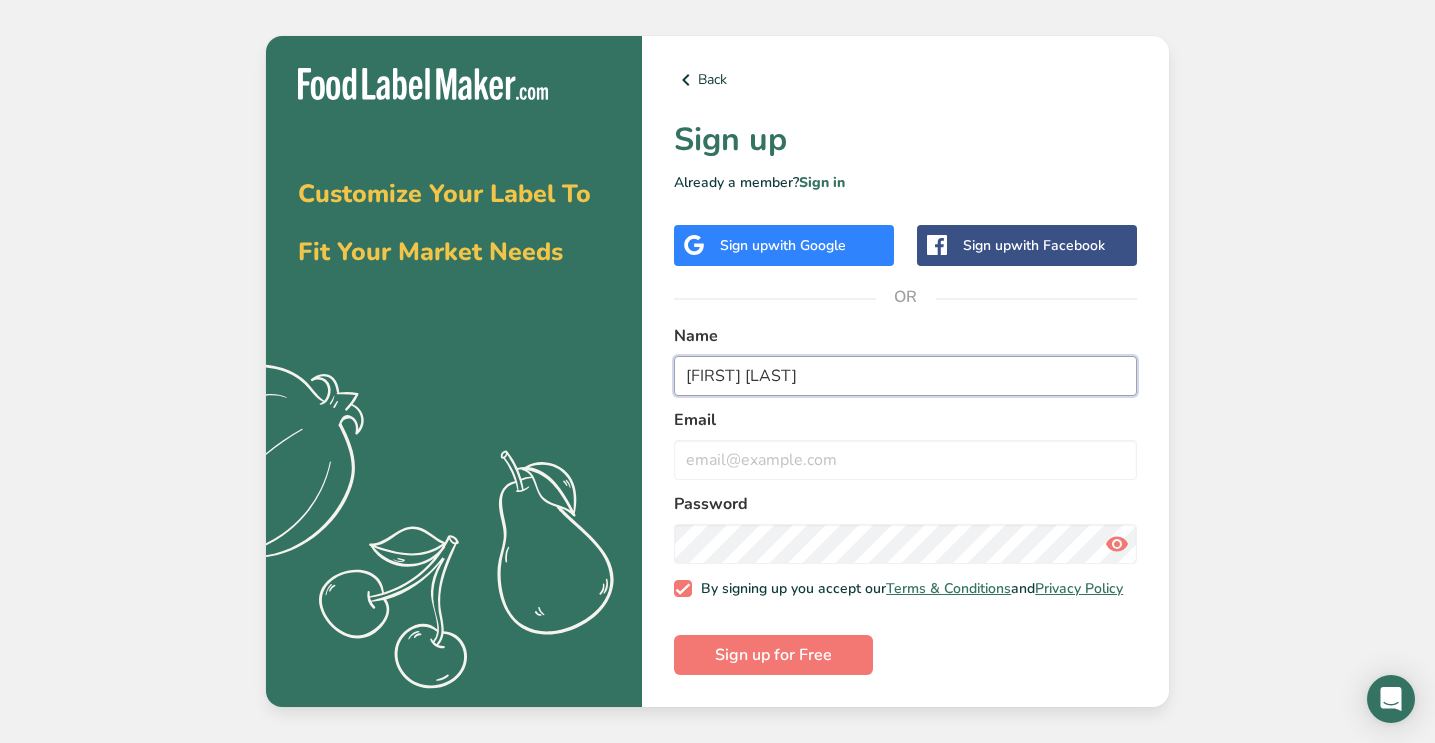 type on "[FIRST] [LAST]" 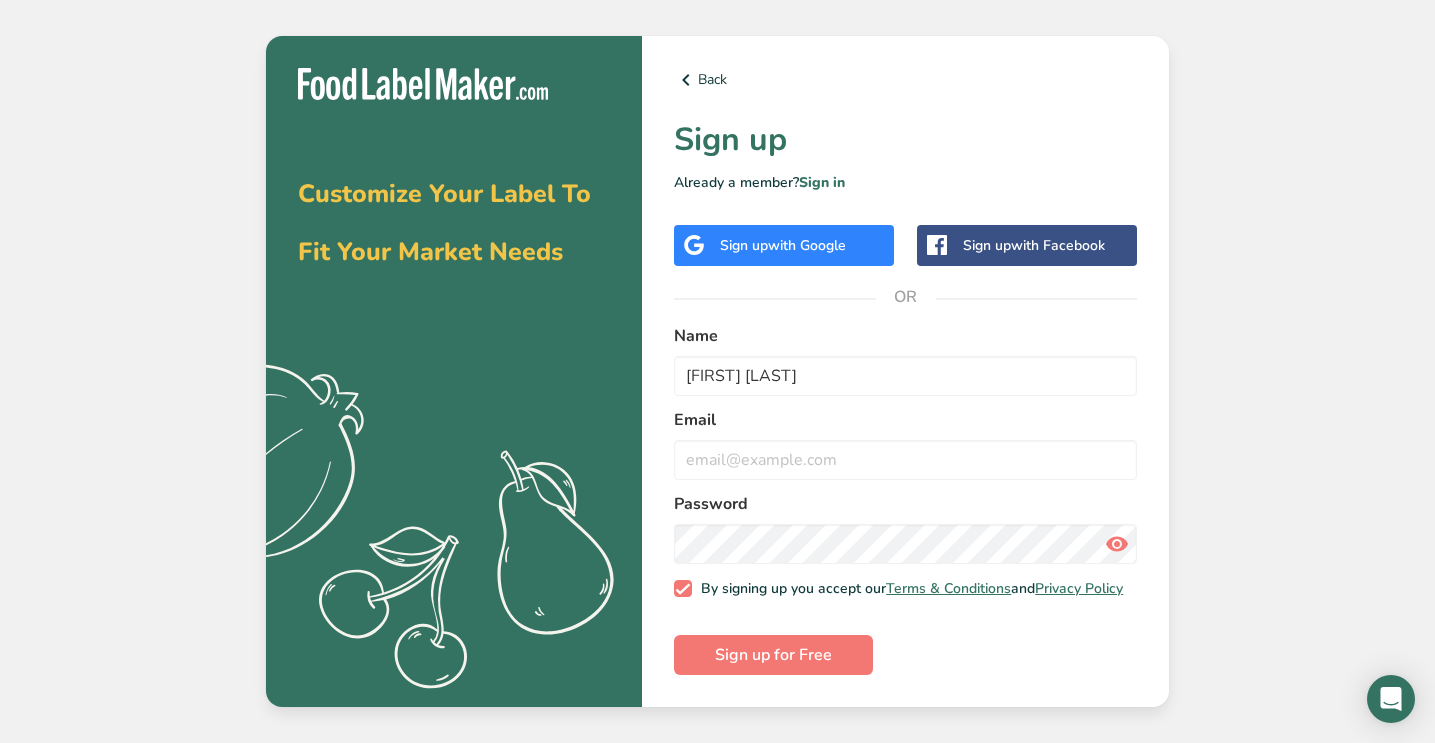 click on "Email" at bounding box center [905, 444] 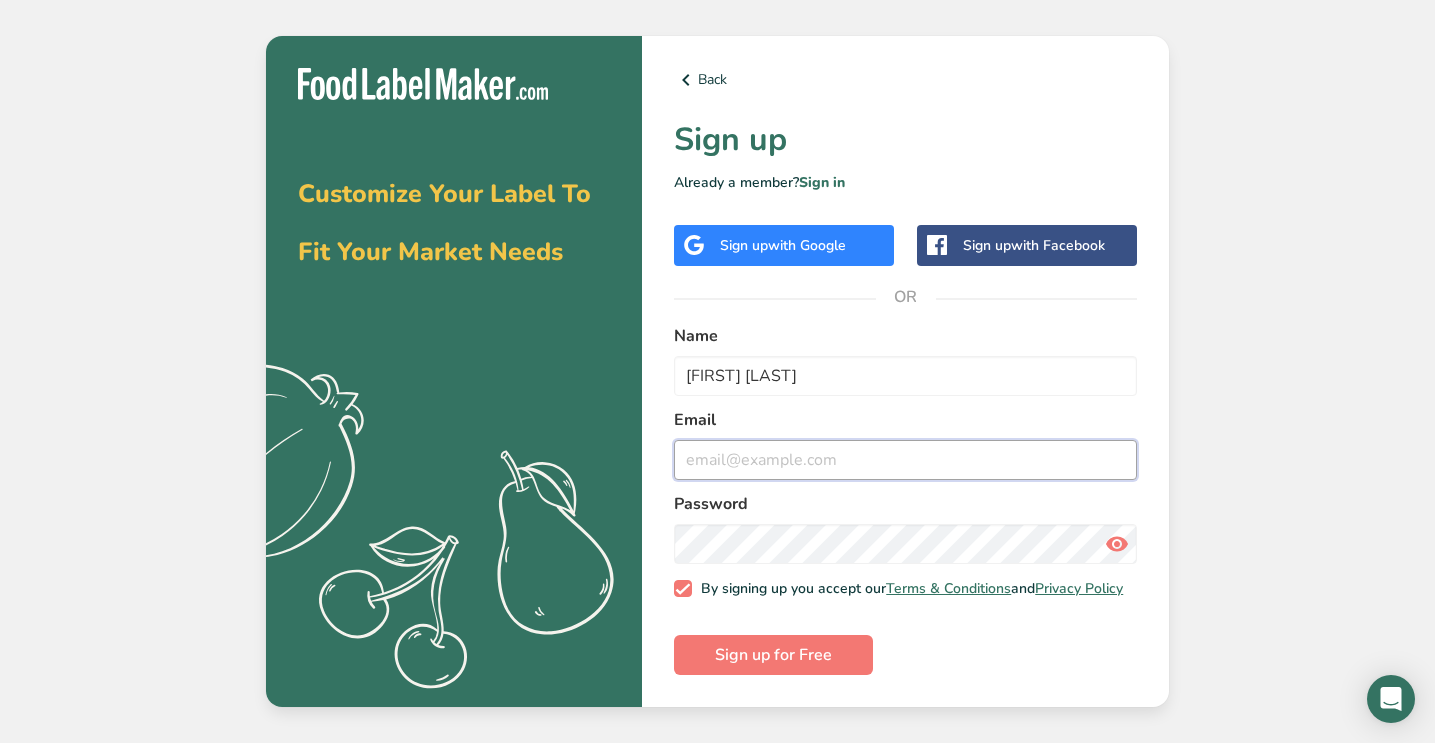 click at bounding box center [905, 460] 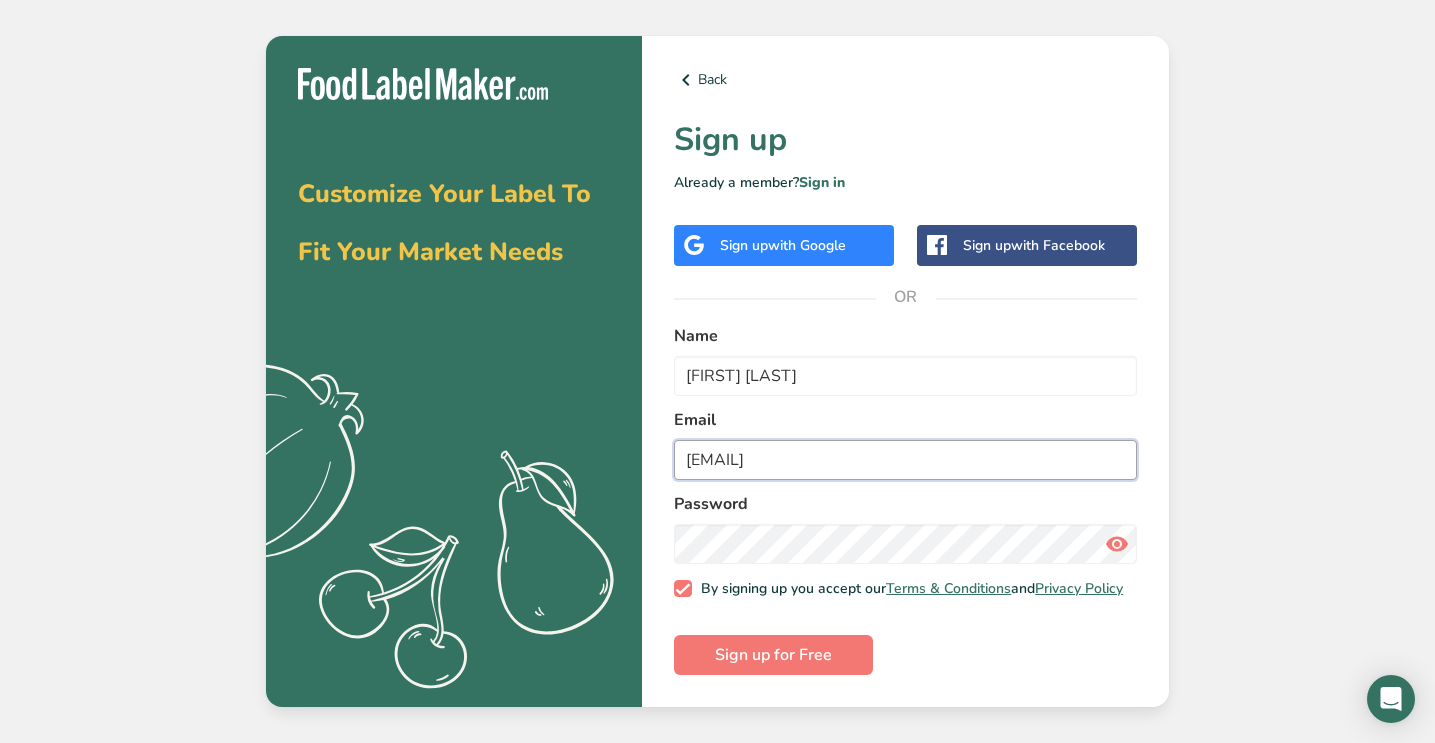 type on "[EMAIL]" 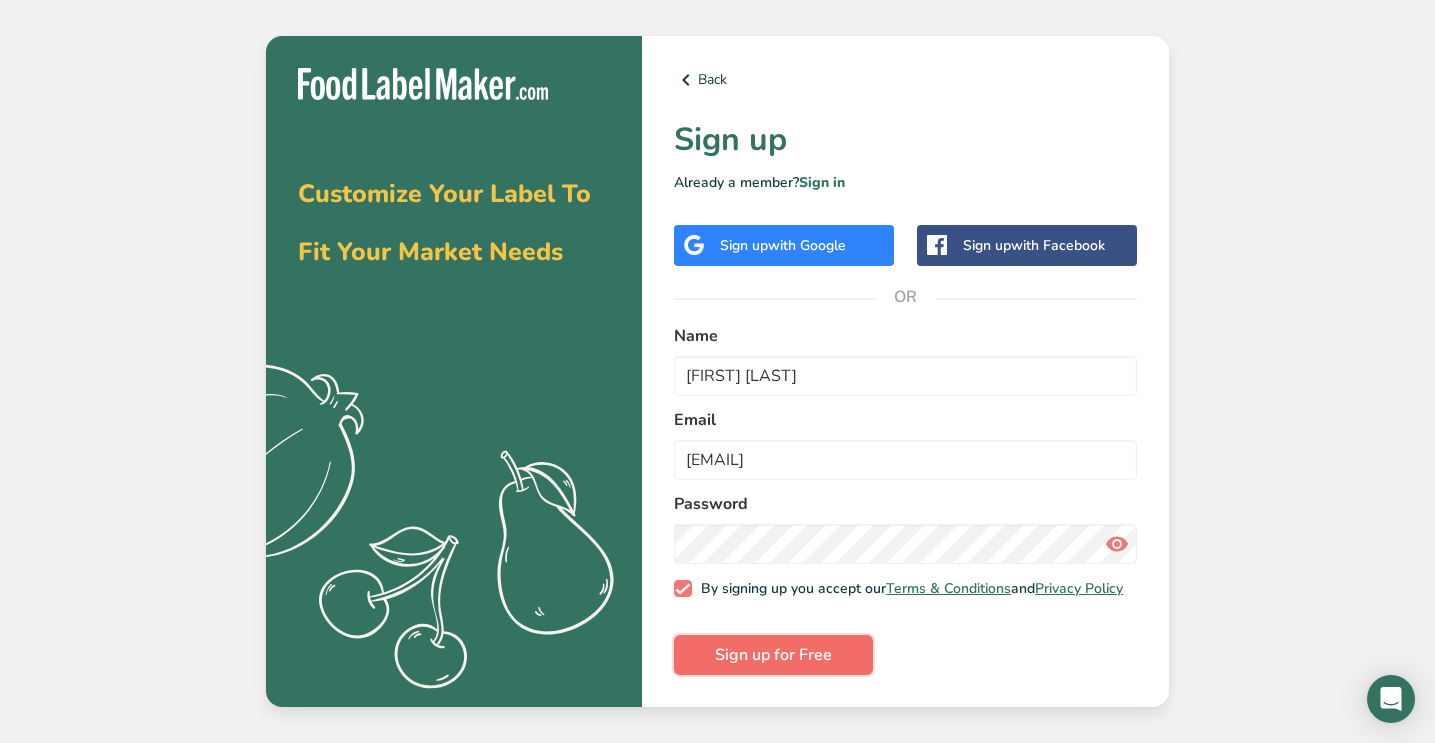 click on "Sign up for Free" at bounding box center [773, 655] 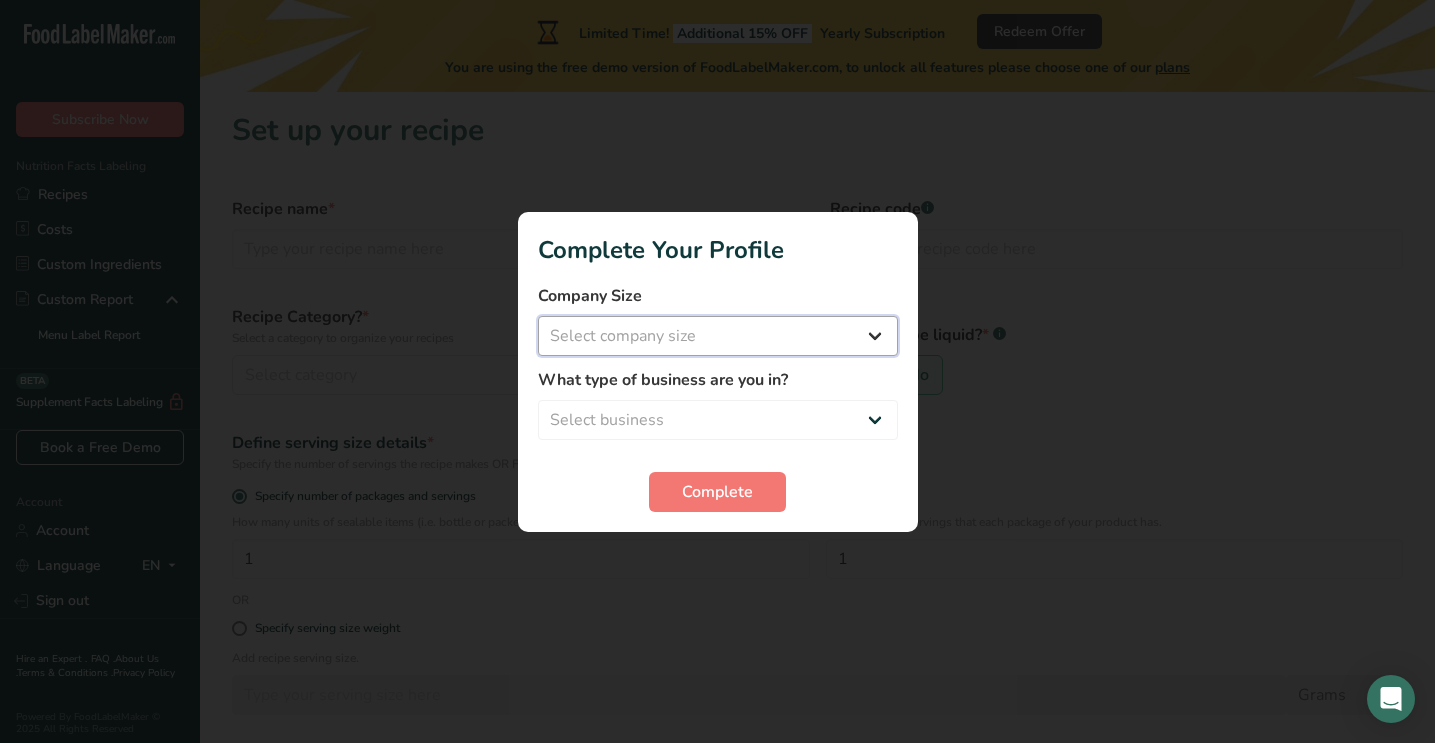 click on "Select company size
Fewer than 10 Employees
10 to 50 Employees
51 to 500 Employees
Over 500 Employees" at bounding box center (718, 336) 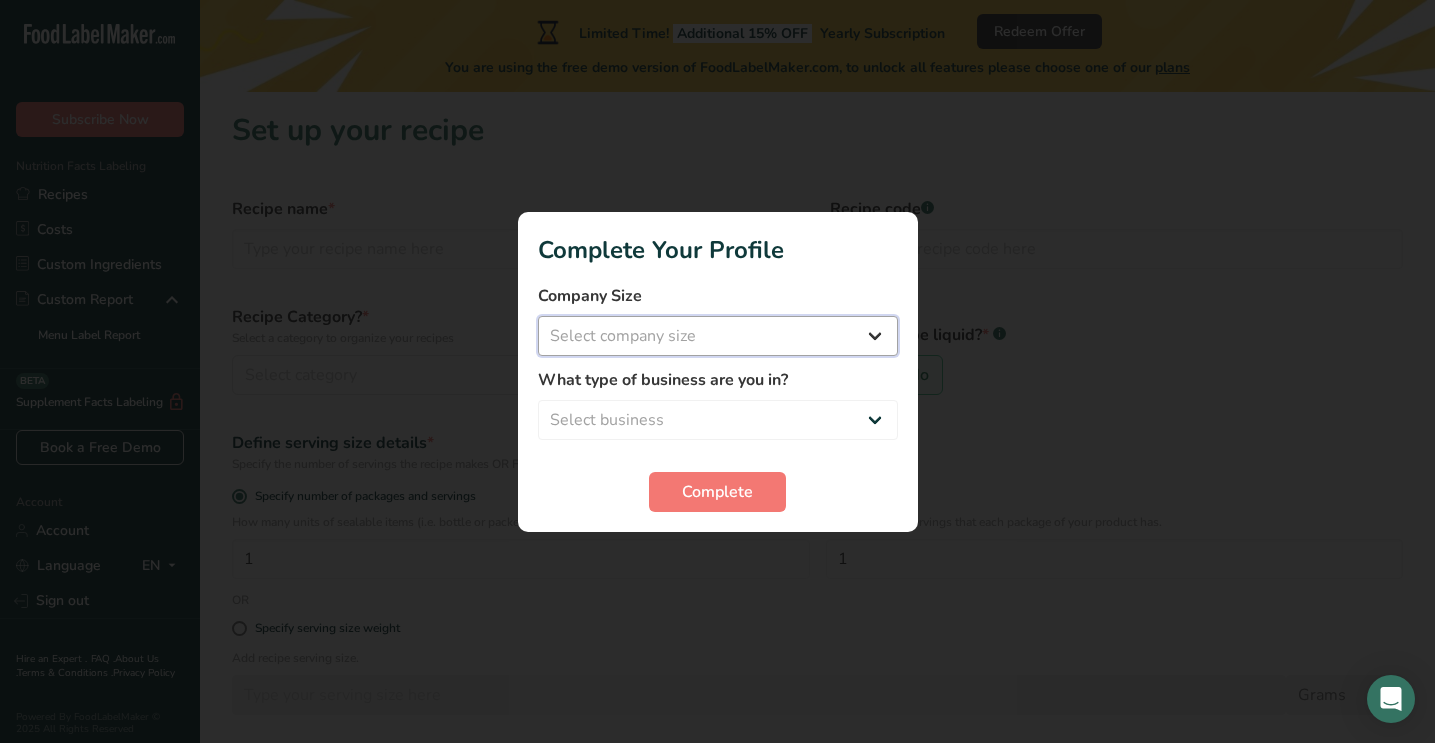 select on "1" 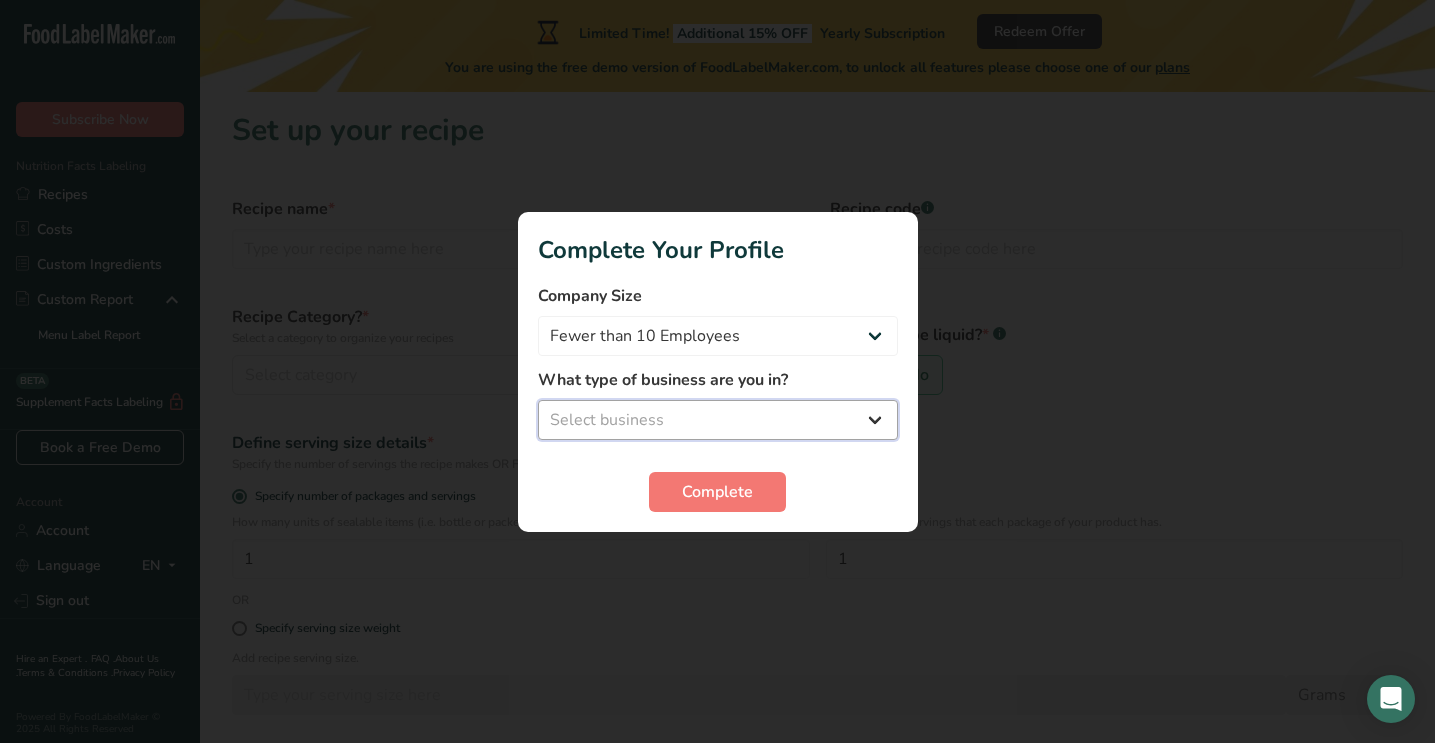 click on "Select business
Packaged Food Manufacturer
Restaurant & Cafe
Bakery
Meal Plans & Catering Company
Nutritionist
Food Blogger
Personal Trainer
Other" at bounding box center (718, 420) 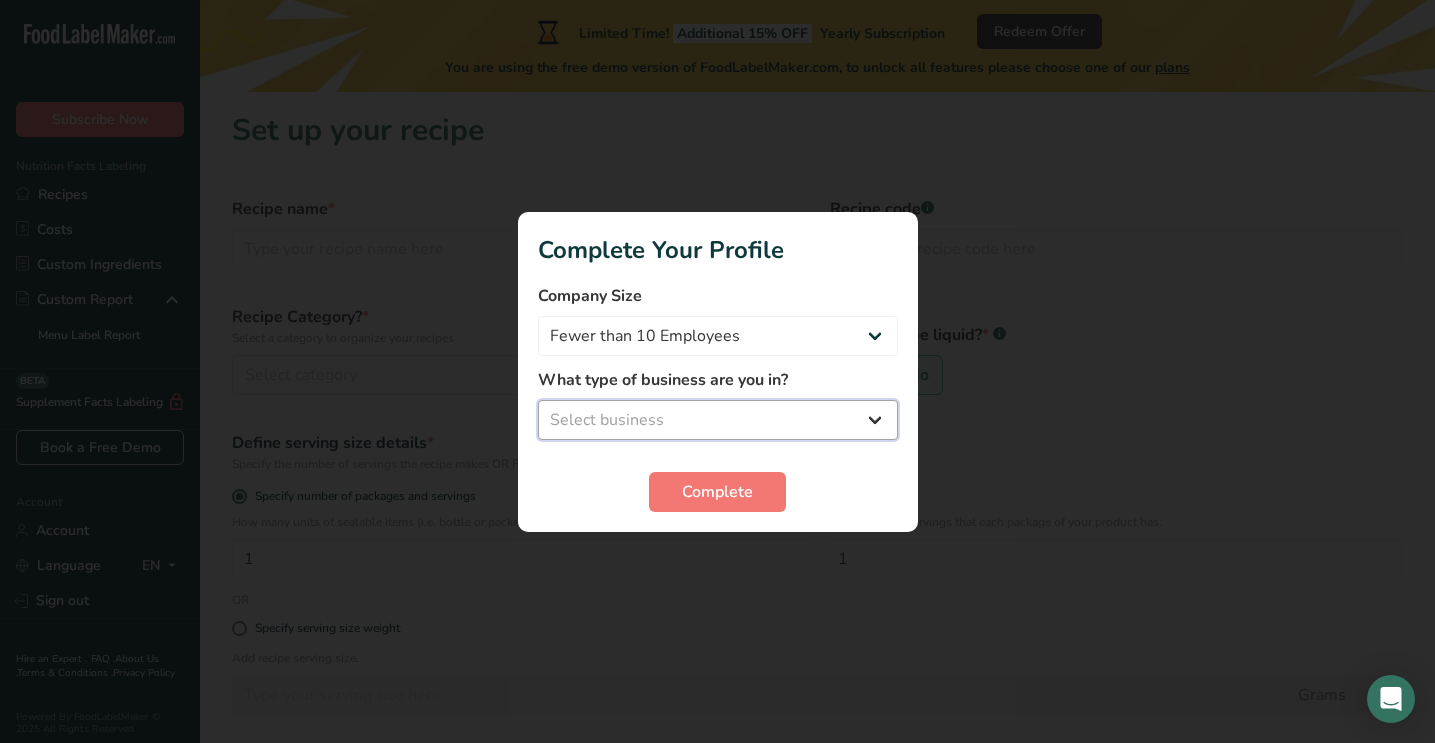 select on "3" 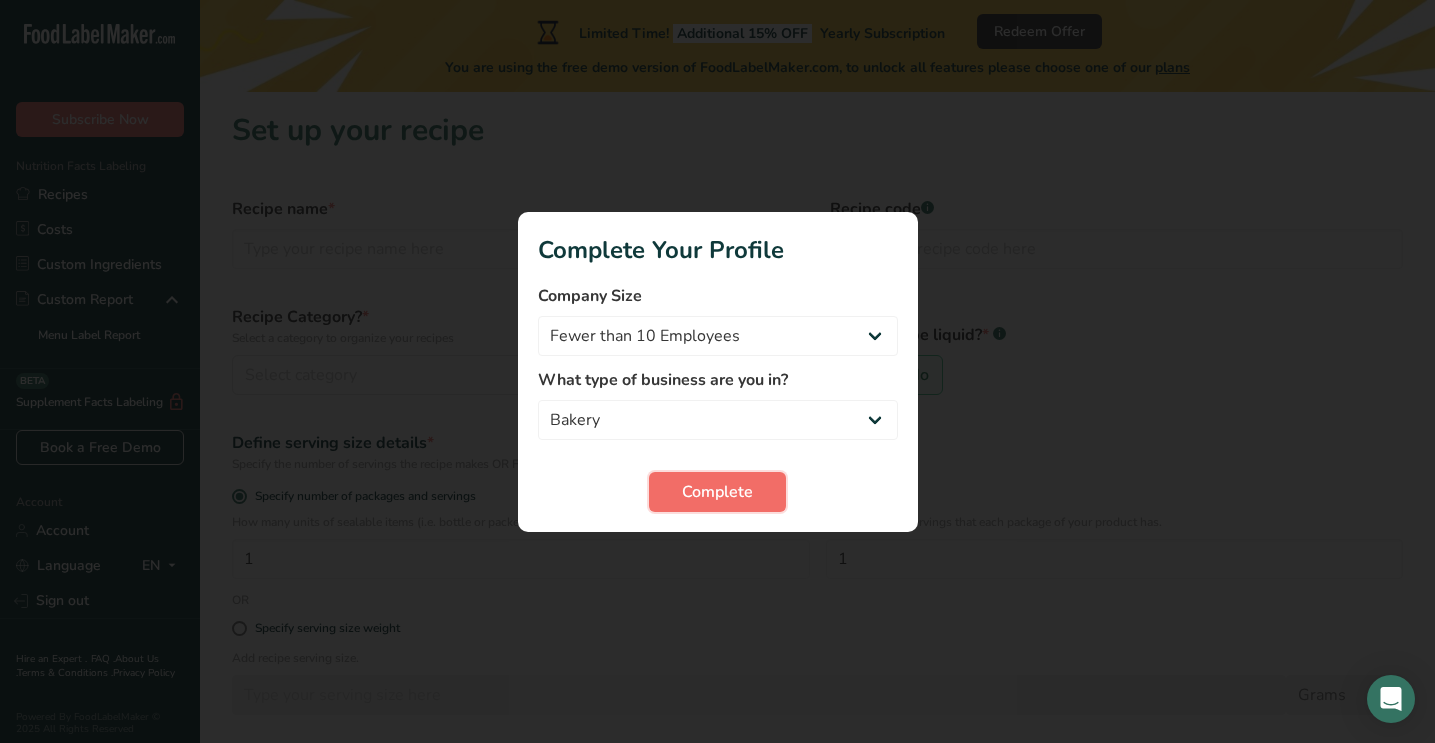 click on "Complete" at bounding box center (717, 492) 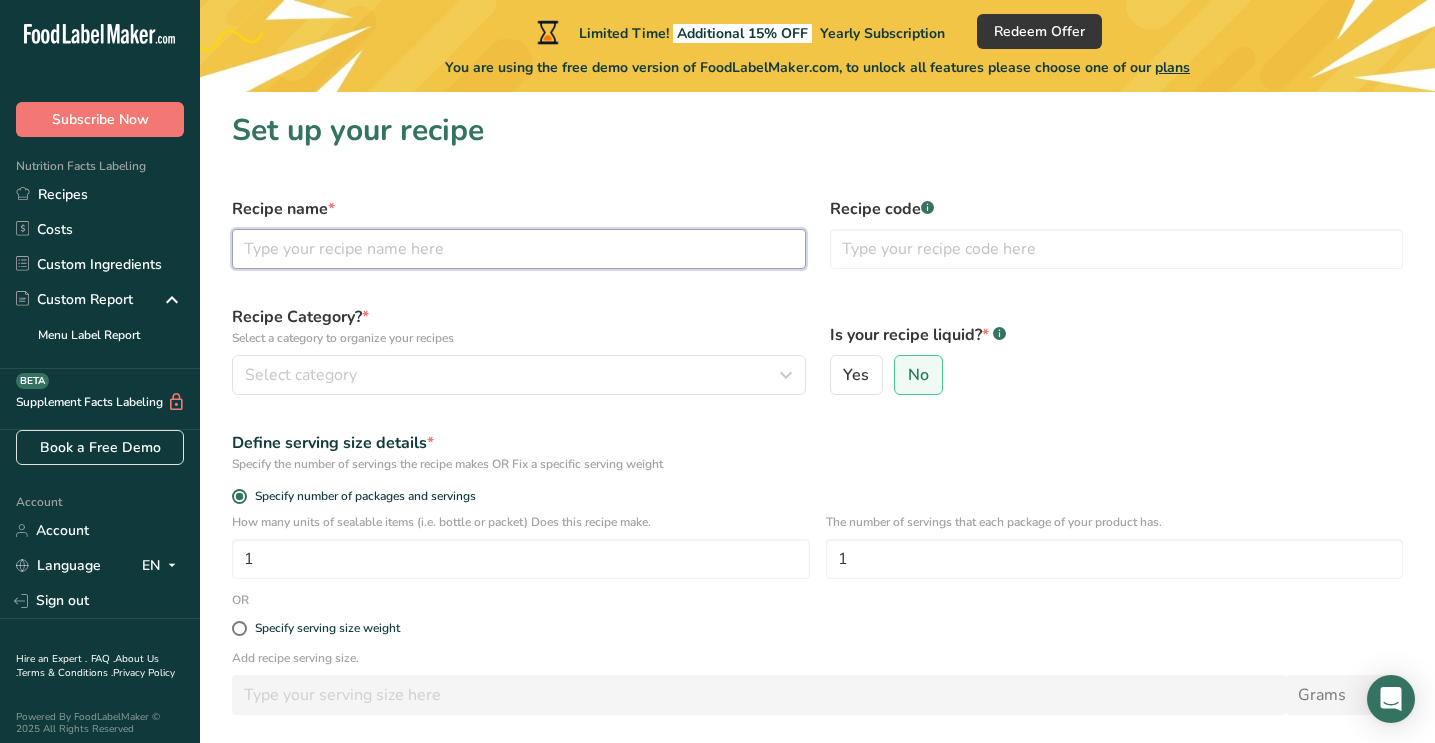 click at bounding box center [519, 249] 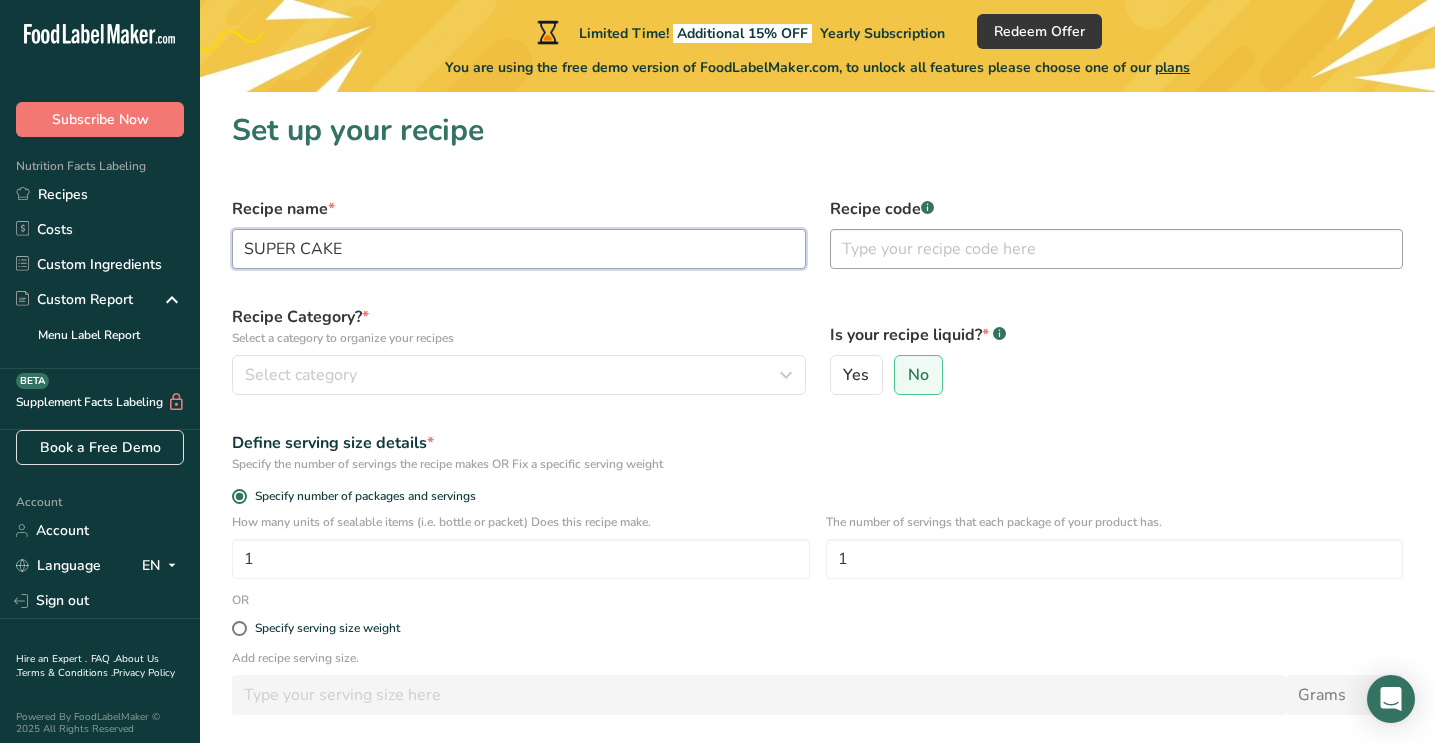 type on "SUPER CAKE" 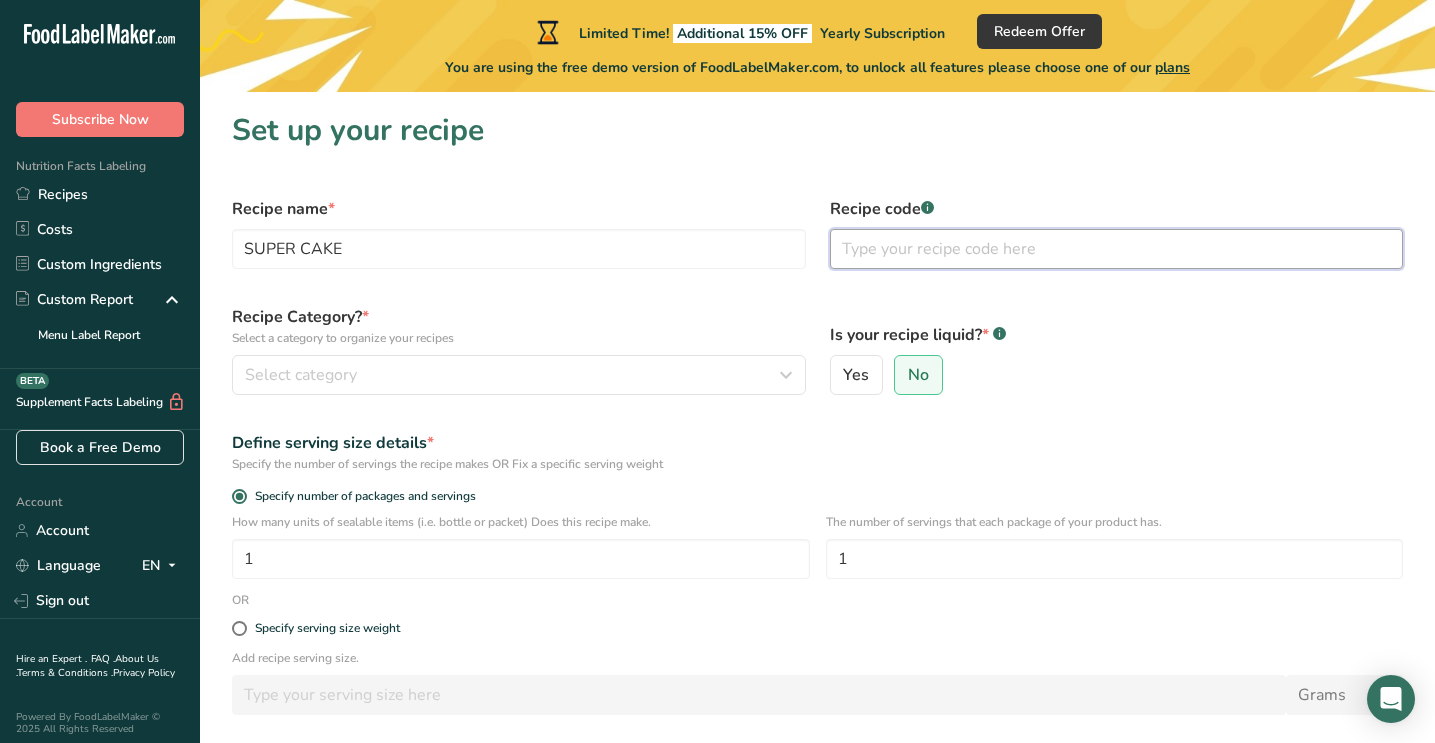 click at bounding box center (1117, 249) 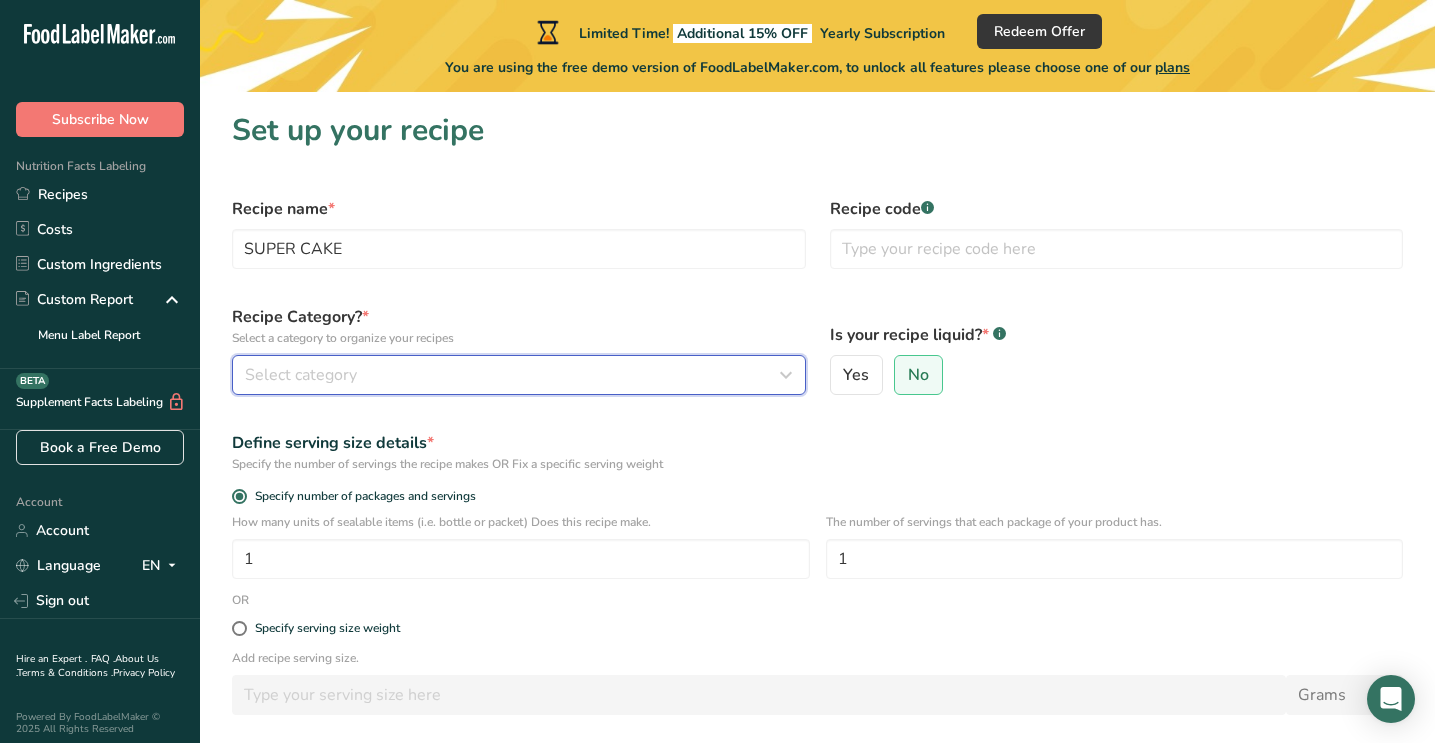 click on "Select category" at bounding box center [513, 375] 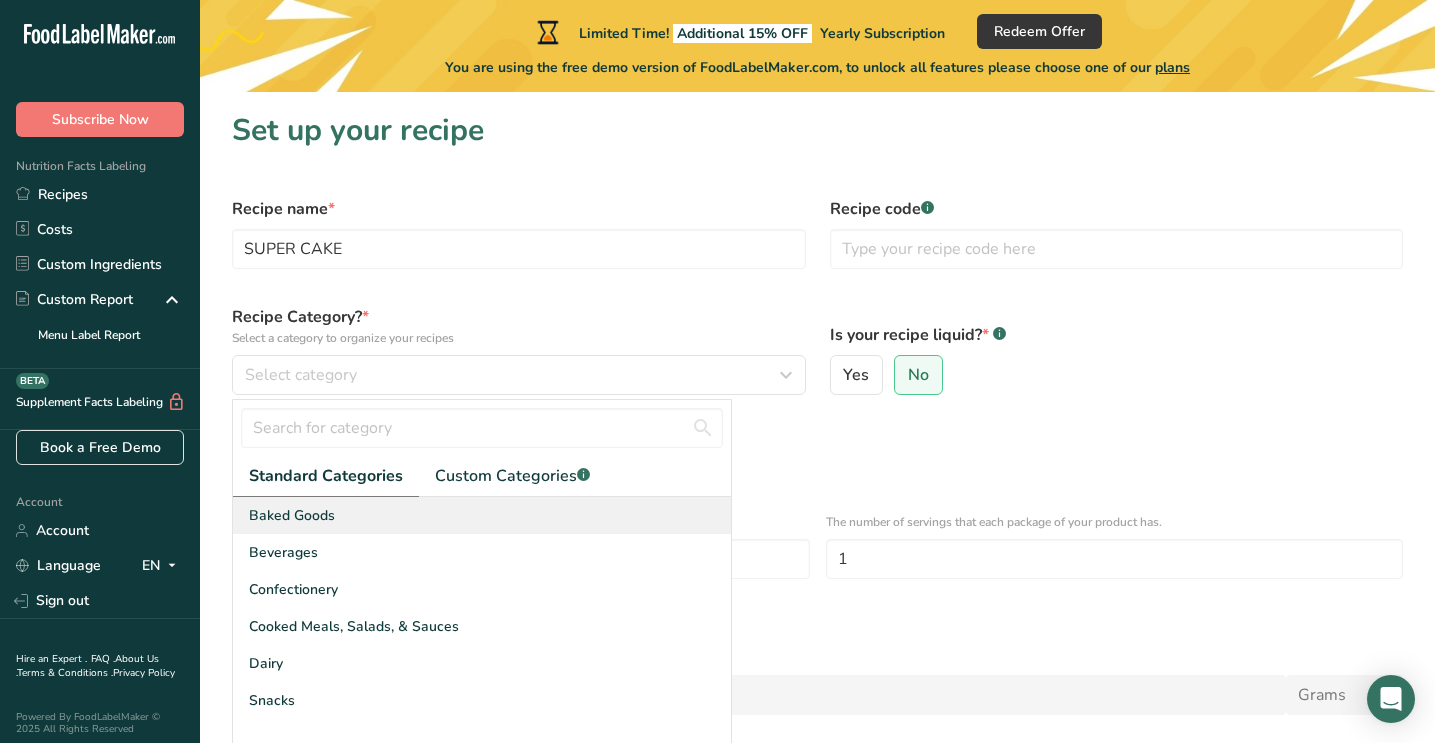 click on "Baked Goods" at bounding box center [482, 515] 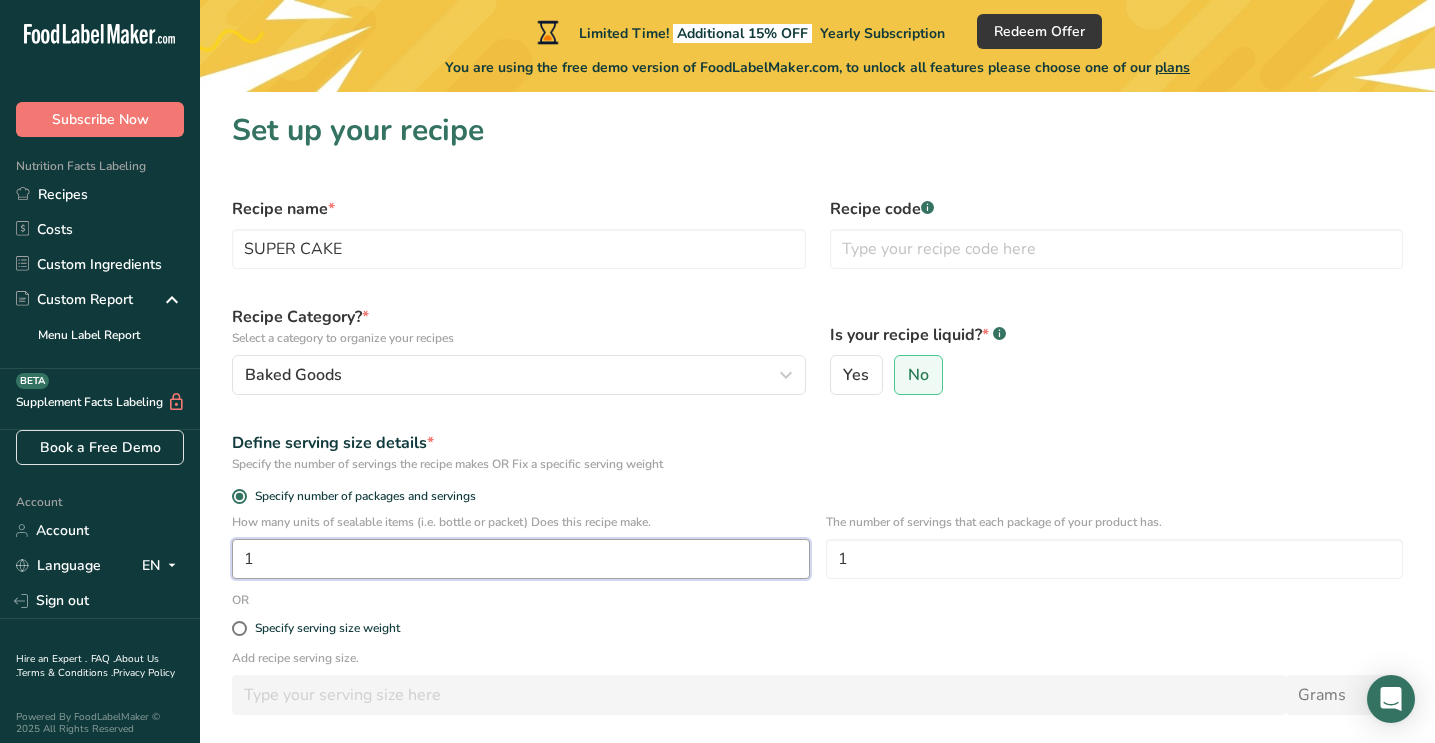 drag, startPoint x: 346, startPoint y: 567, endPoint x: 233, endPoint y: 559, distance: 113.28283 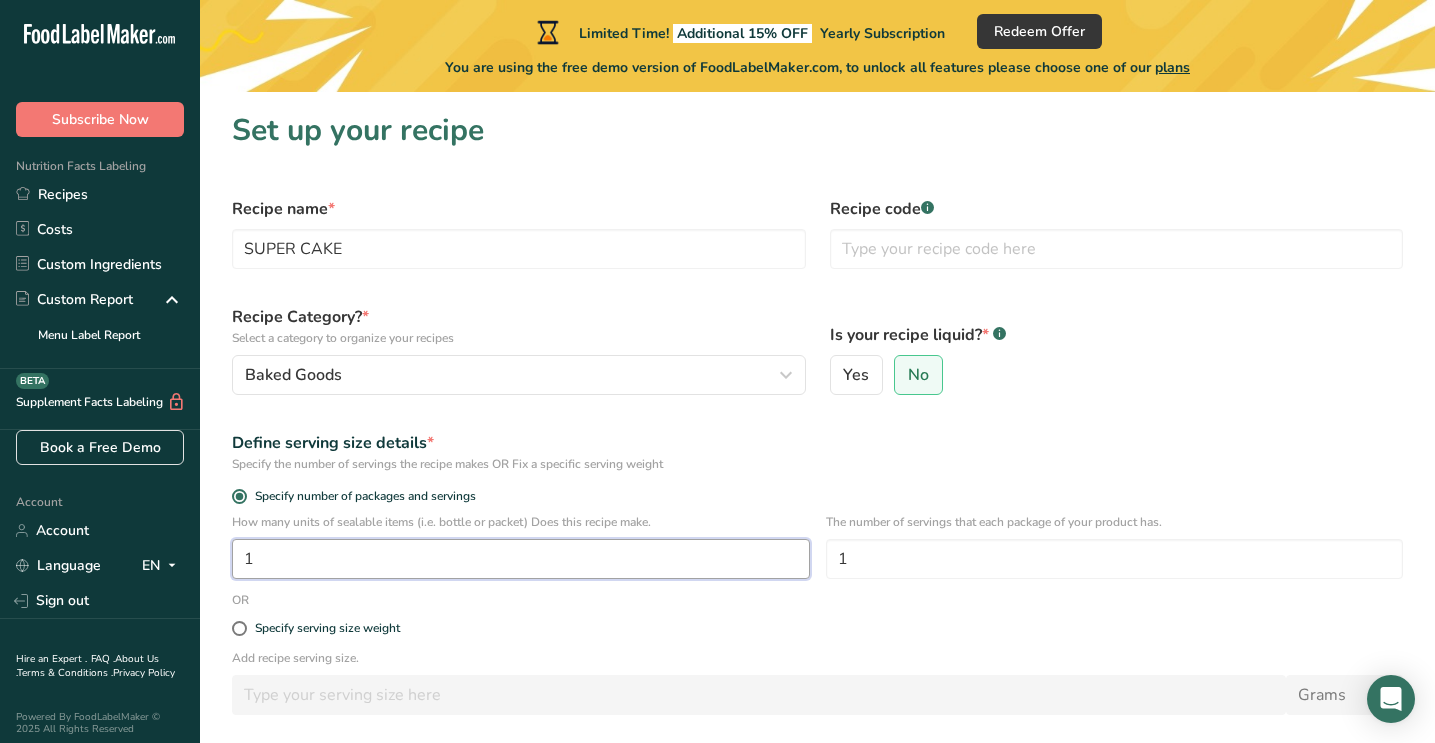 click on "1" at bounding box center [521, 559] 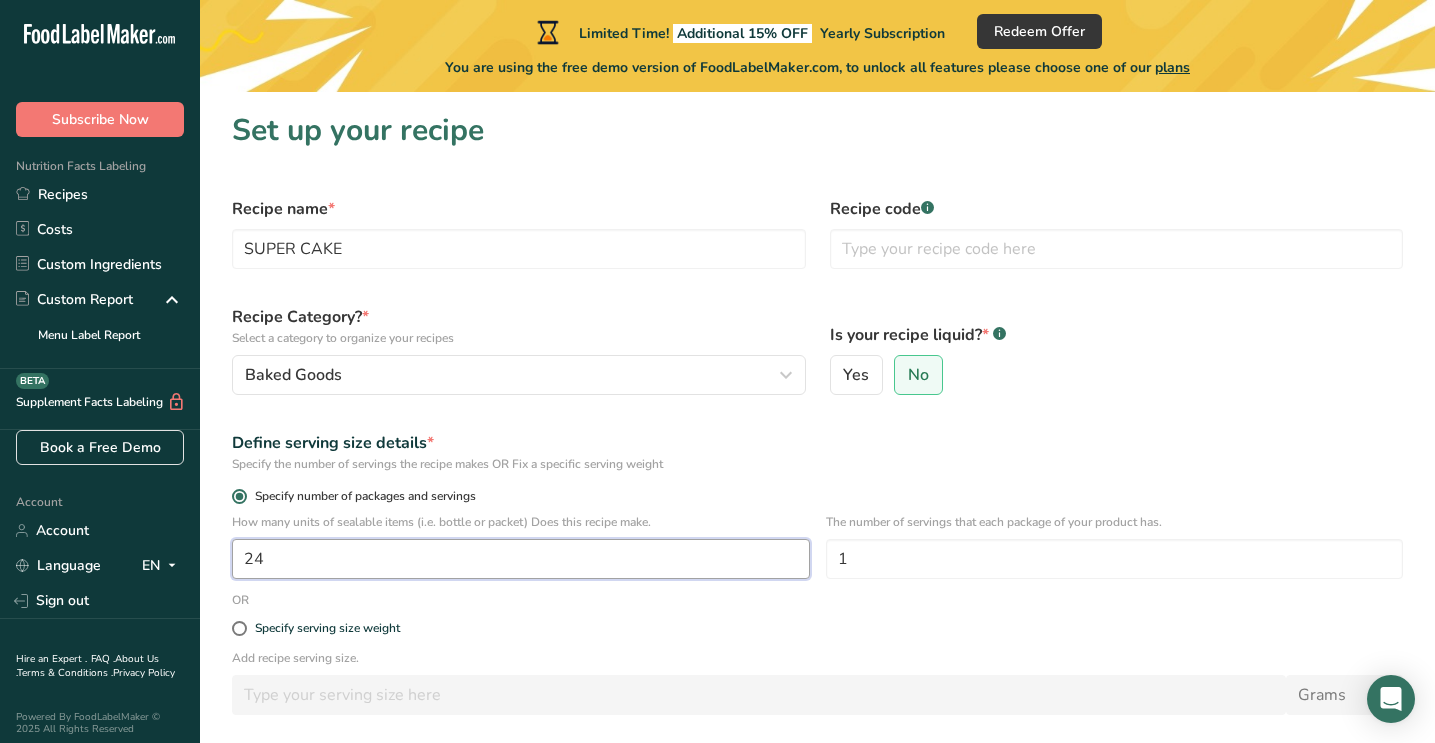 type on "24" 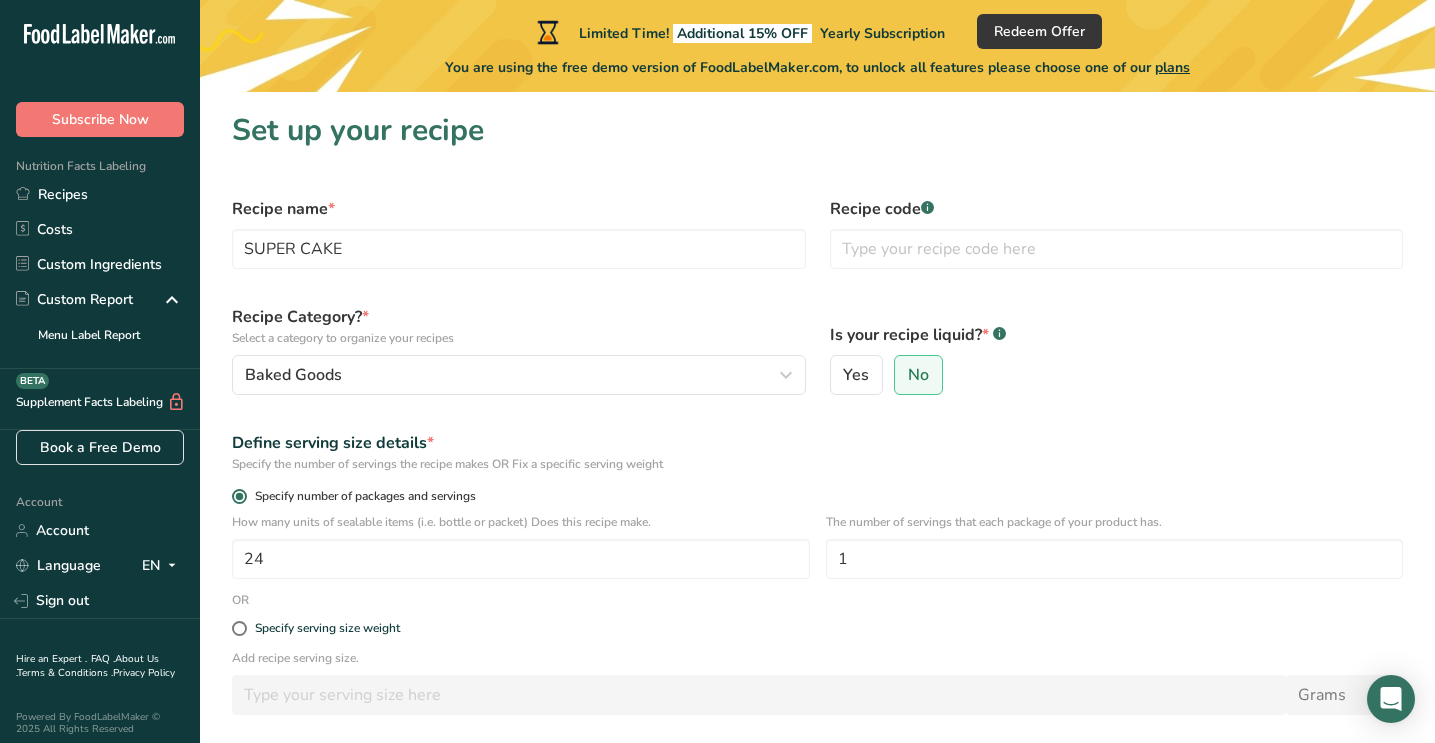 click on "Specify number of packages and servings" at bounding box center [817, 496] 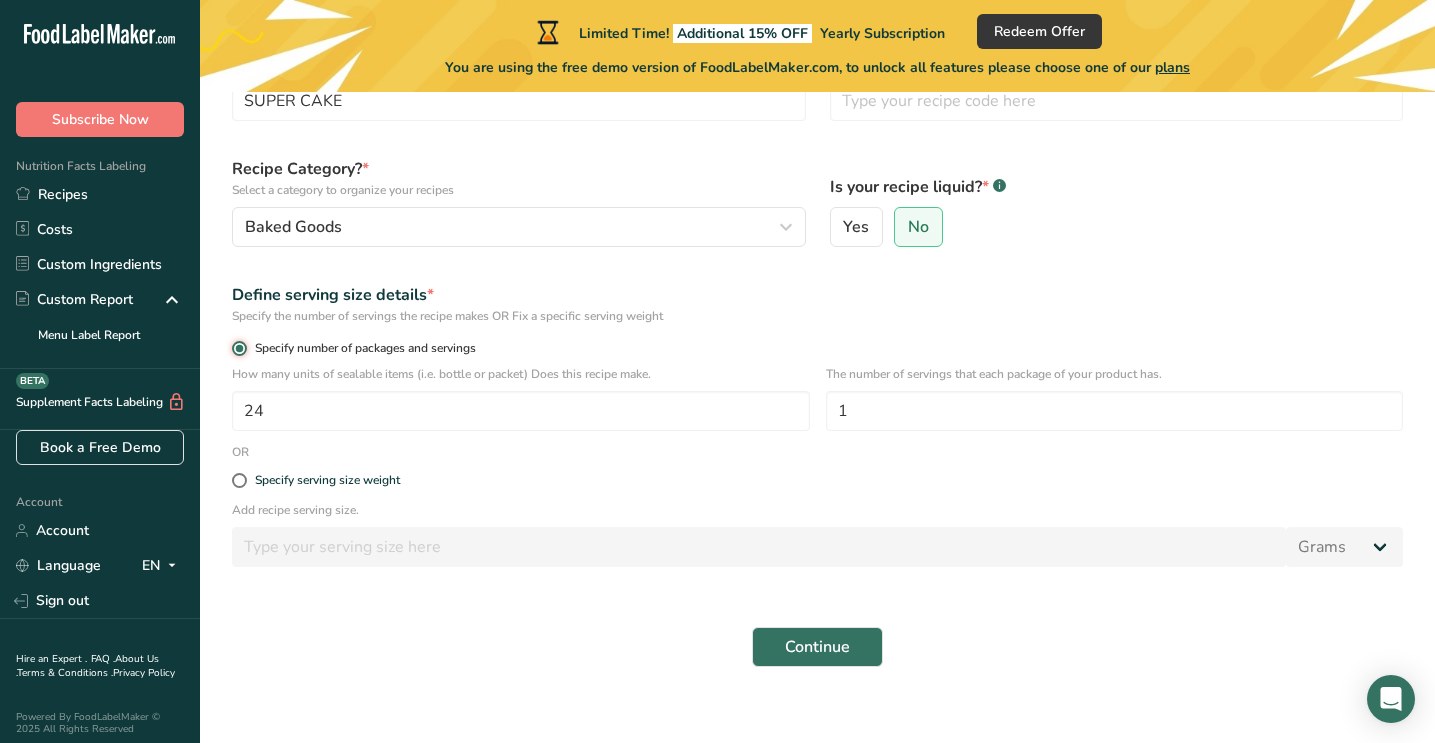 scroll, scrollTop: 168, scrollLeft: 0, axis: vertical 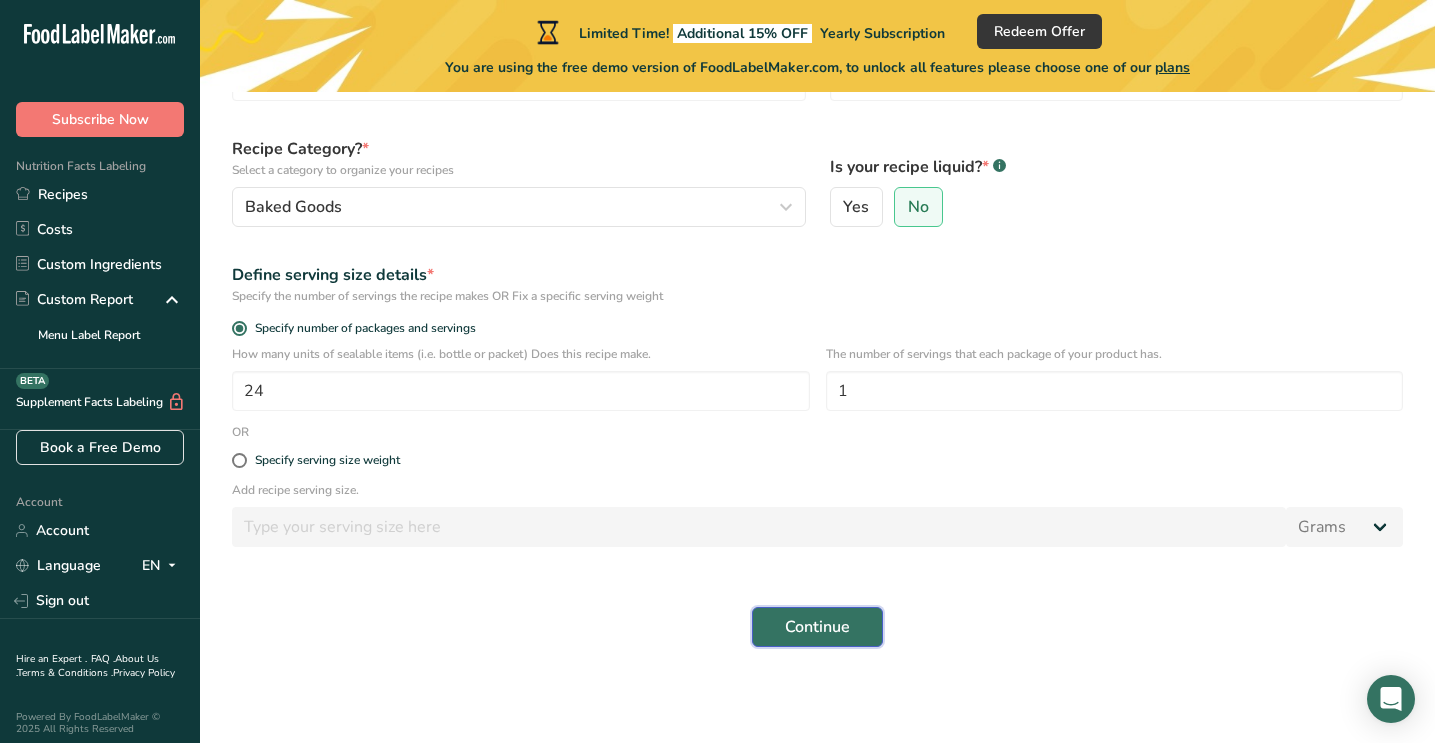 click on "Continue" at bounding box center [817, 627] 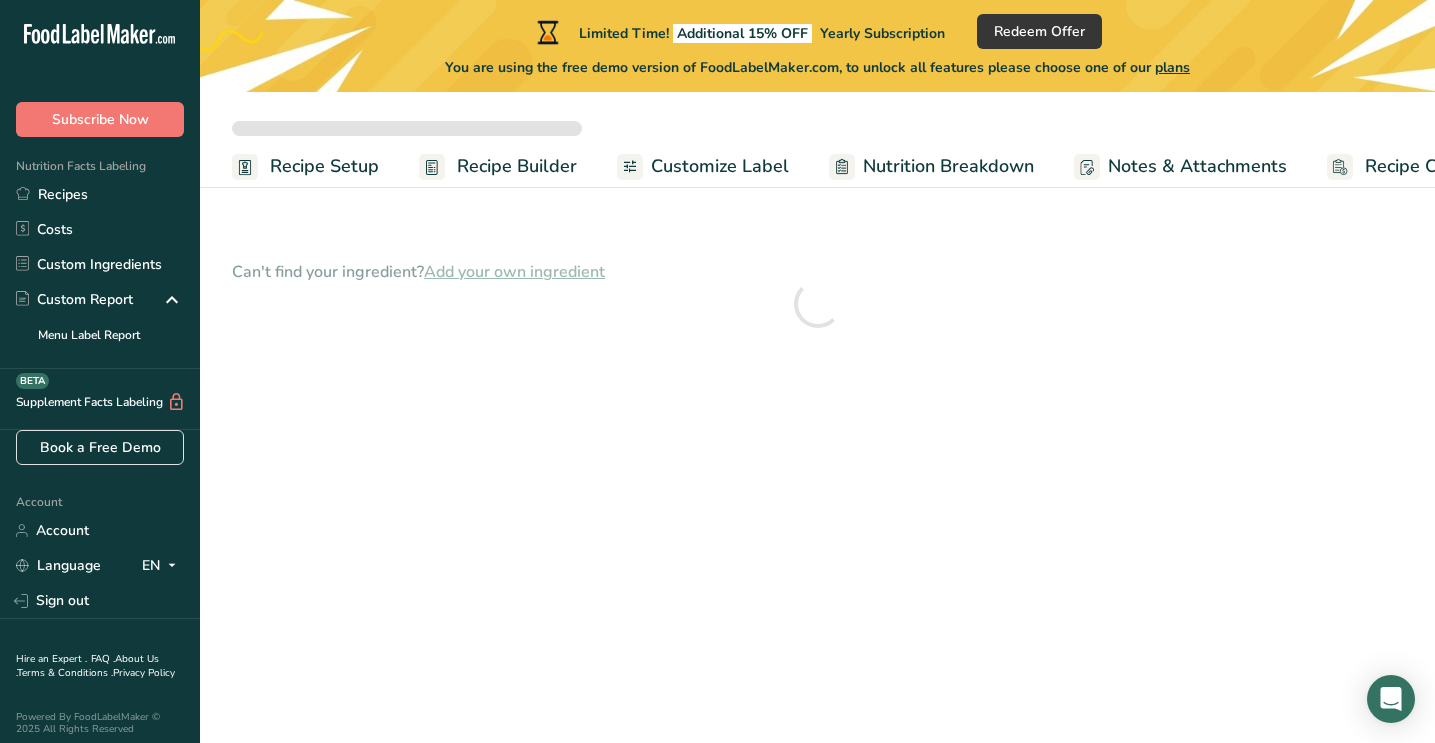 scroll, scrollTop: 0, scrollLeft: 0, axis: both 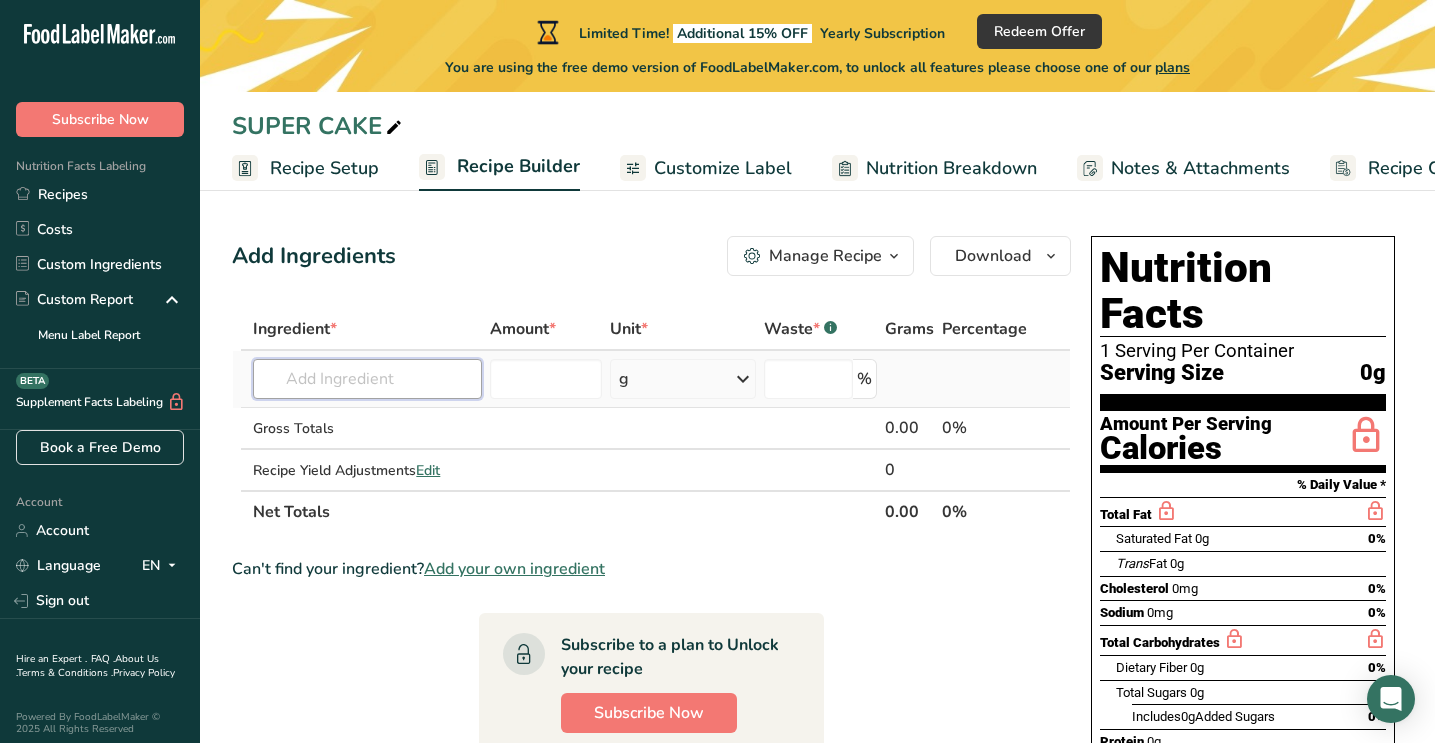click at bounding box center [367, 379] 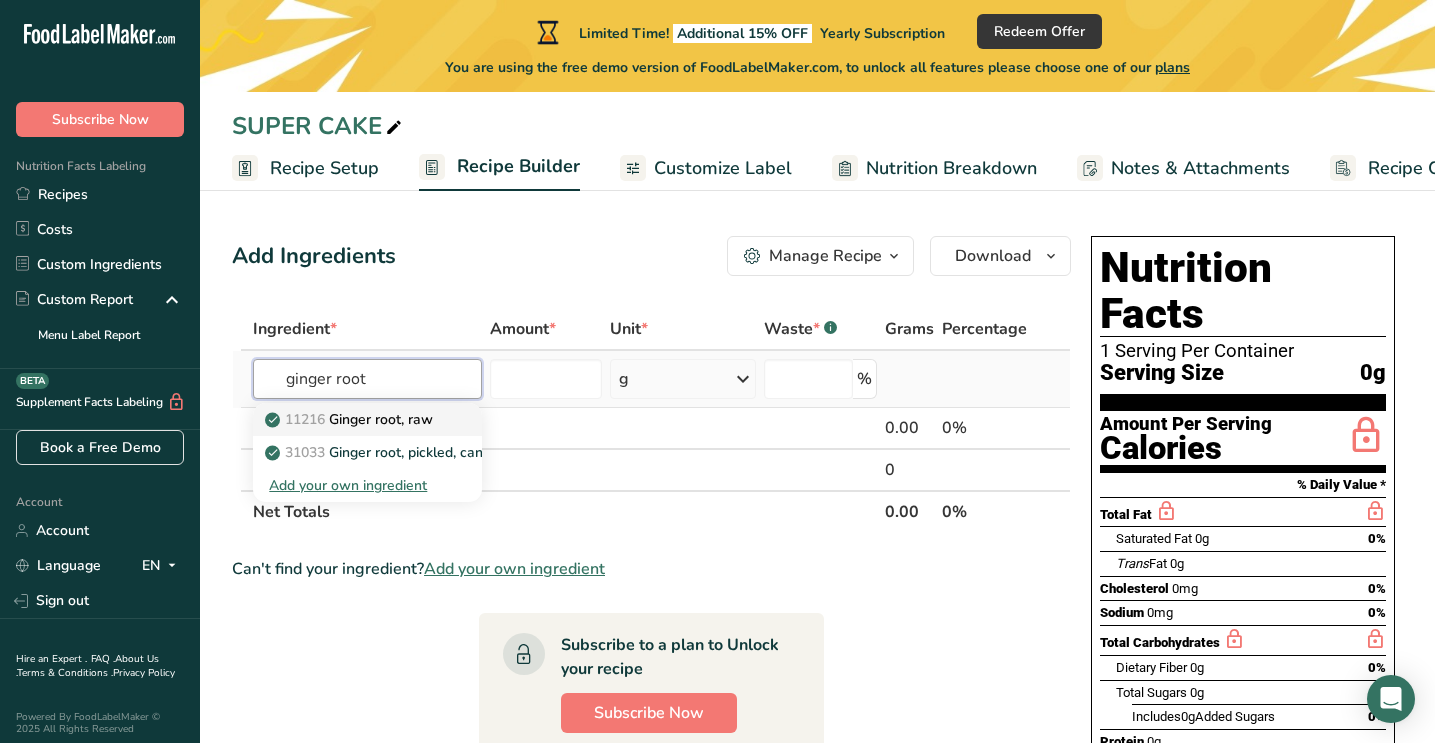 type on "ginger root" 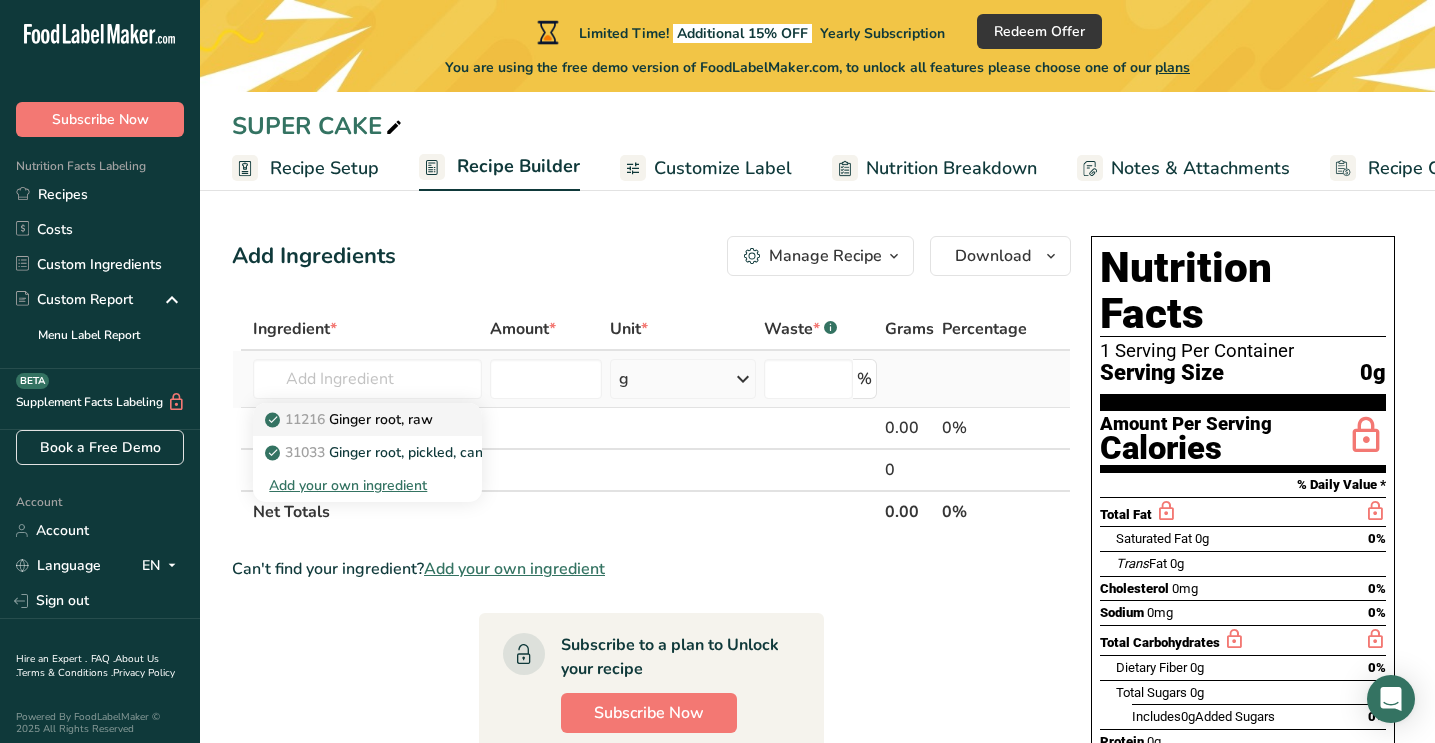click on "11216
Ginger root, raw" at bounding box center [351, 419] 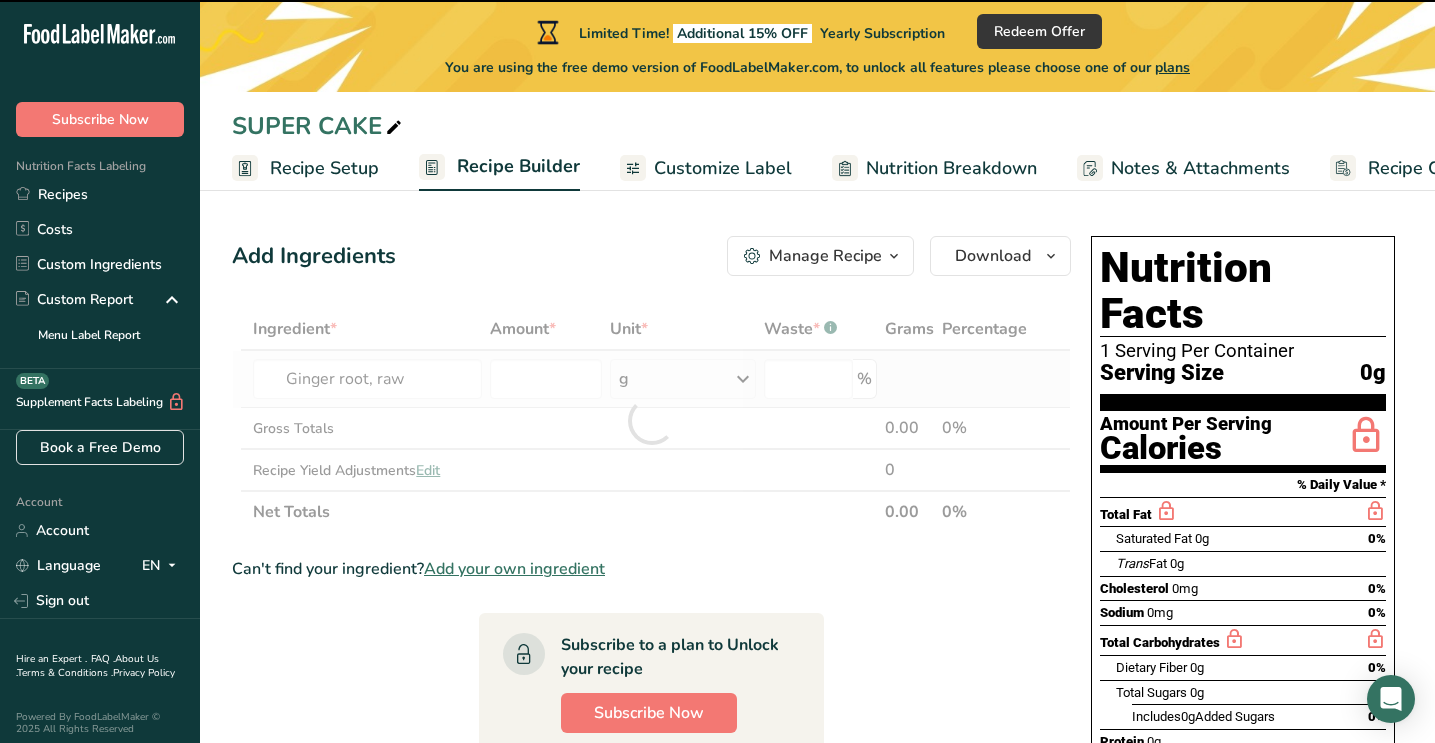 type on "0" 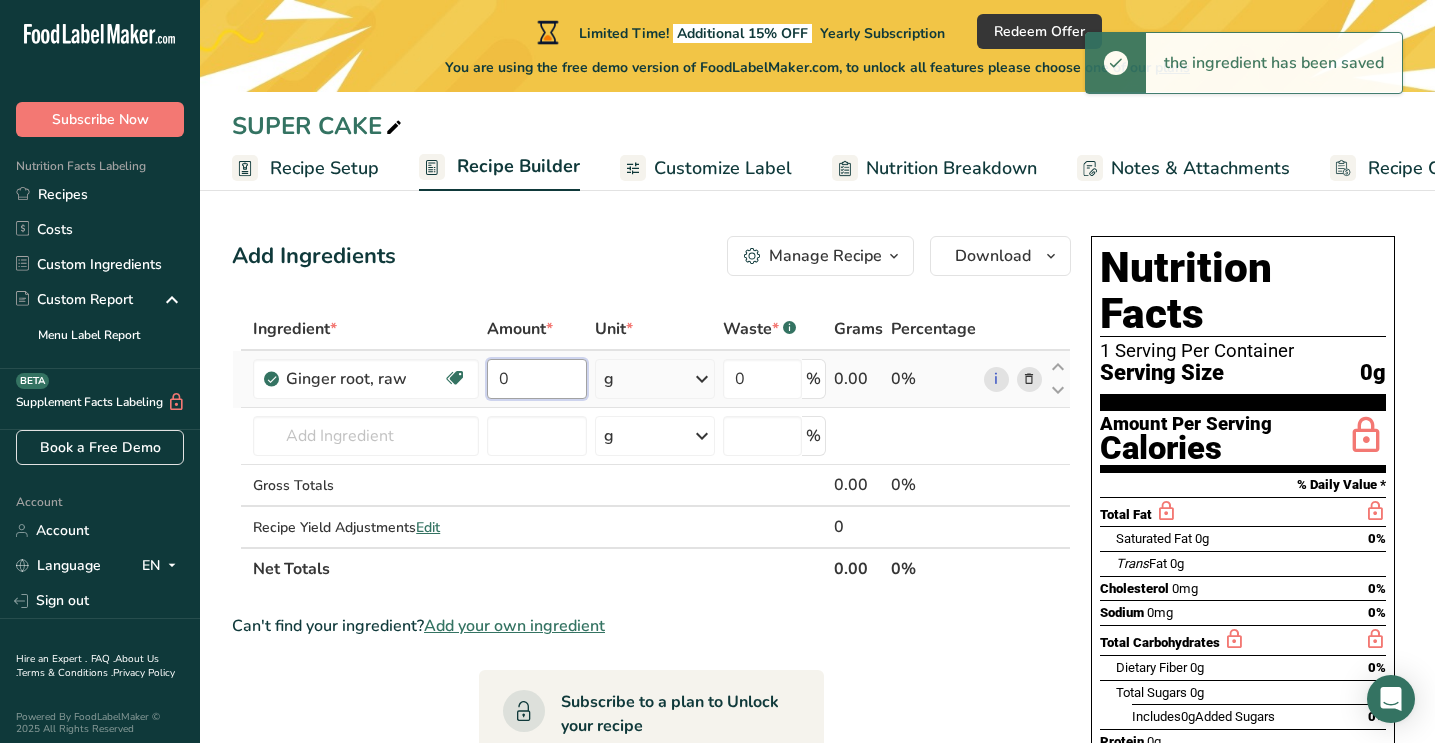 click on "0" at bounding box center (537, 379) 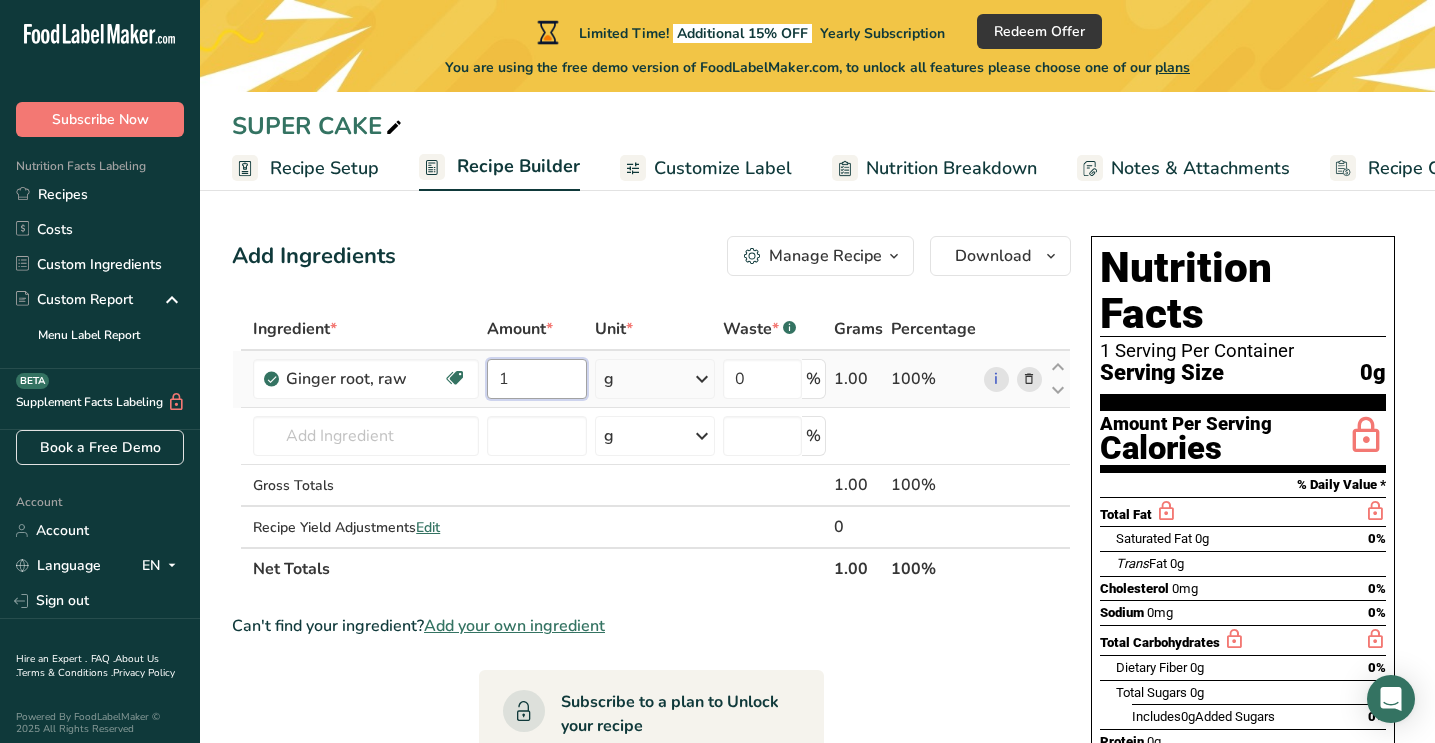 type on "1" 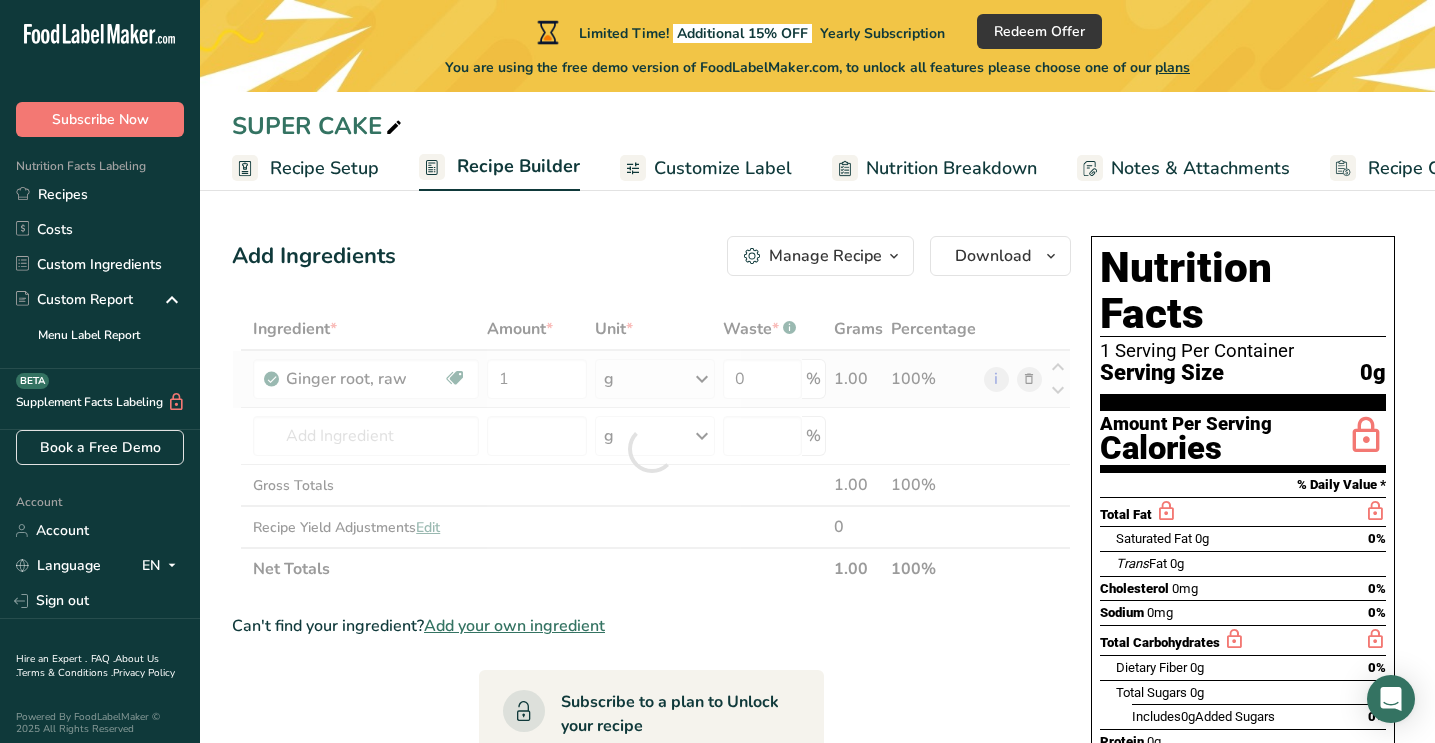 click on "Ingredient *
Amount *
Unit *
Waste *   .a-a{fill:#347362;}.b-a{fill:#fff;}          Grams
Percentage
Ginger root, raw
Dairy free
Gluten free
Vegan
Vegetarian
Soy free
1
g
Portions
1 tsp
0.25 cup slices (1" dia)
5 slices (1" dia)
Weight Units
g
kg
mg
See more
Volume Units
l
Volume units require a density conversion. If you know your ingredient's density enter it below. Otherwise, click on "RIA" our AI Regulatory bot - she will be able to help you
lb/ft3
g/cm3
Confirm
mL" at bounding box center (651, 449) 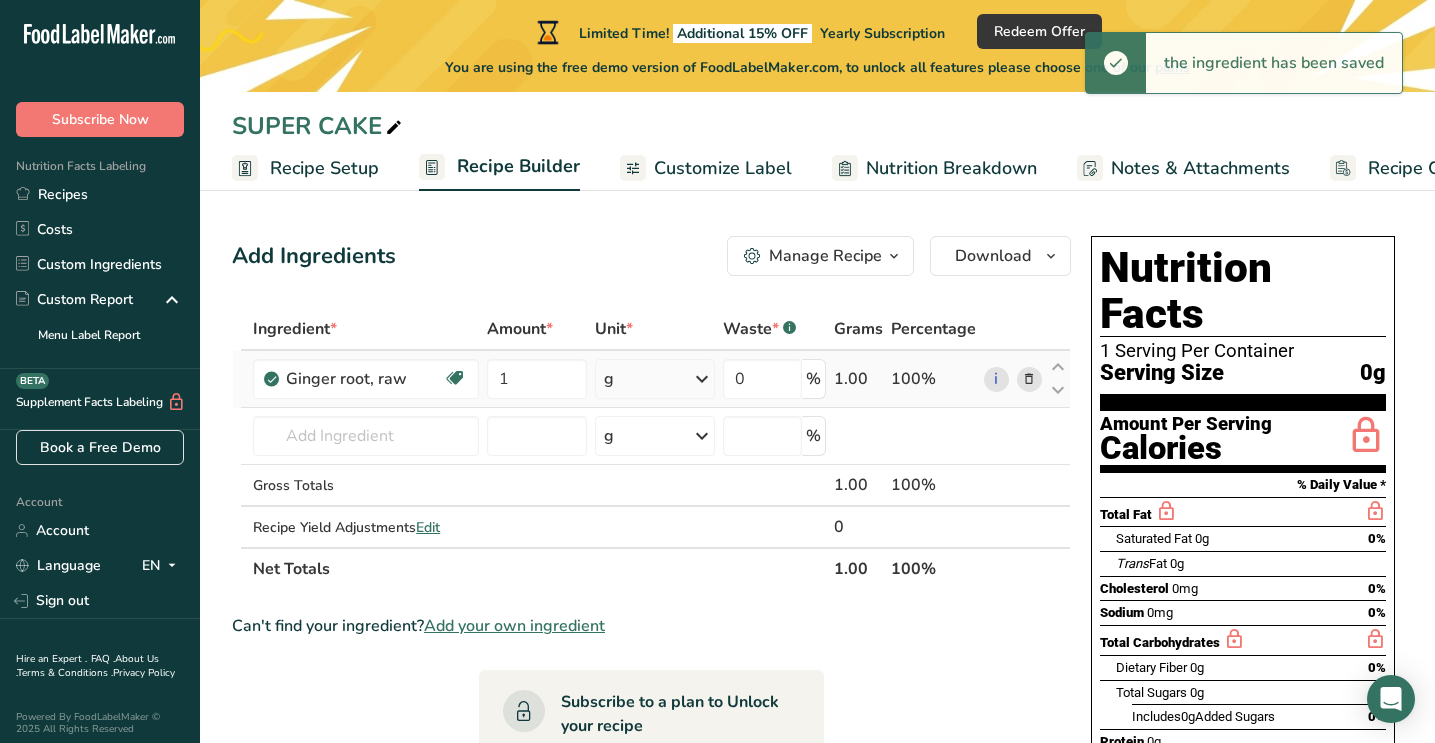 click on "g" at bounding box center (655, 379) 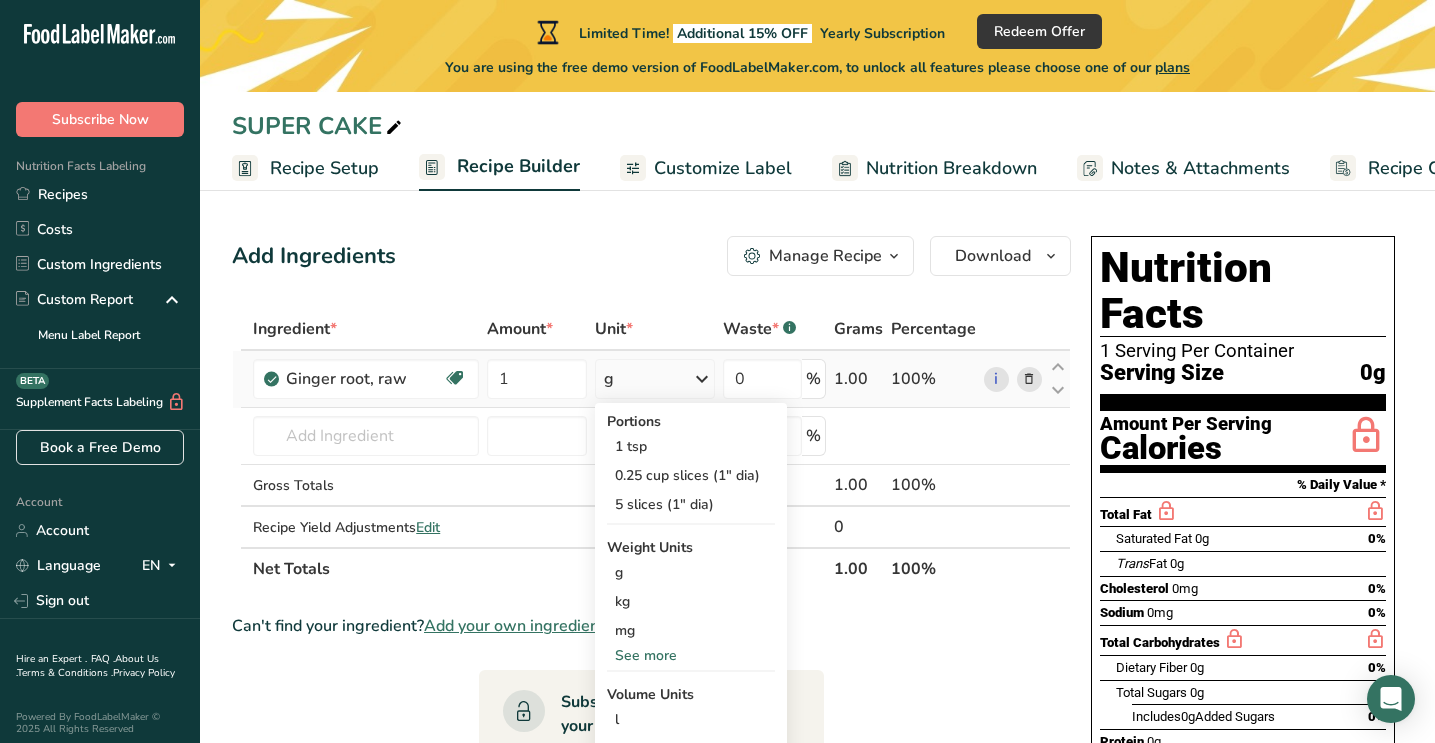 click on "g
Portions
1 tsp
0.25 cup slices (1" dia)
5 slices (1" dia)
Weight Units
g
kg
mg
See more
Volume Units
l
Volume units require a density conversion. If you know your ingredient's density enter it below. Otherwise, click on "RIA" our AI Regulatory bot - she will be able to help you
lb/ft3
g/cm3
Confirm
mL
Volume units require a density conversion. If you know your ingredient's density enter it below. Otherwise, click on "RIA" our AI Regulatory bot - she will be able to help you
lb/ft3
g/cm3
Confirm
fl oz" at bounding box center [655, 379] 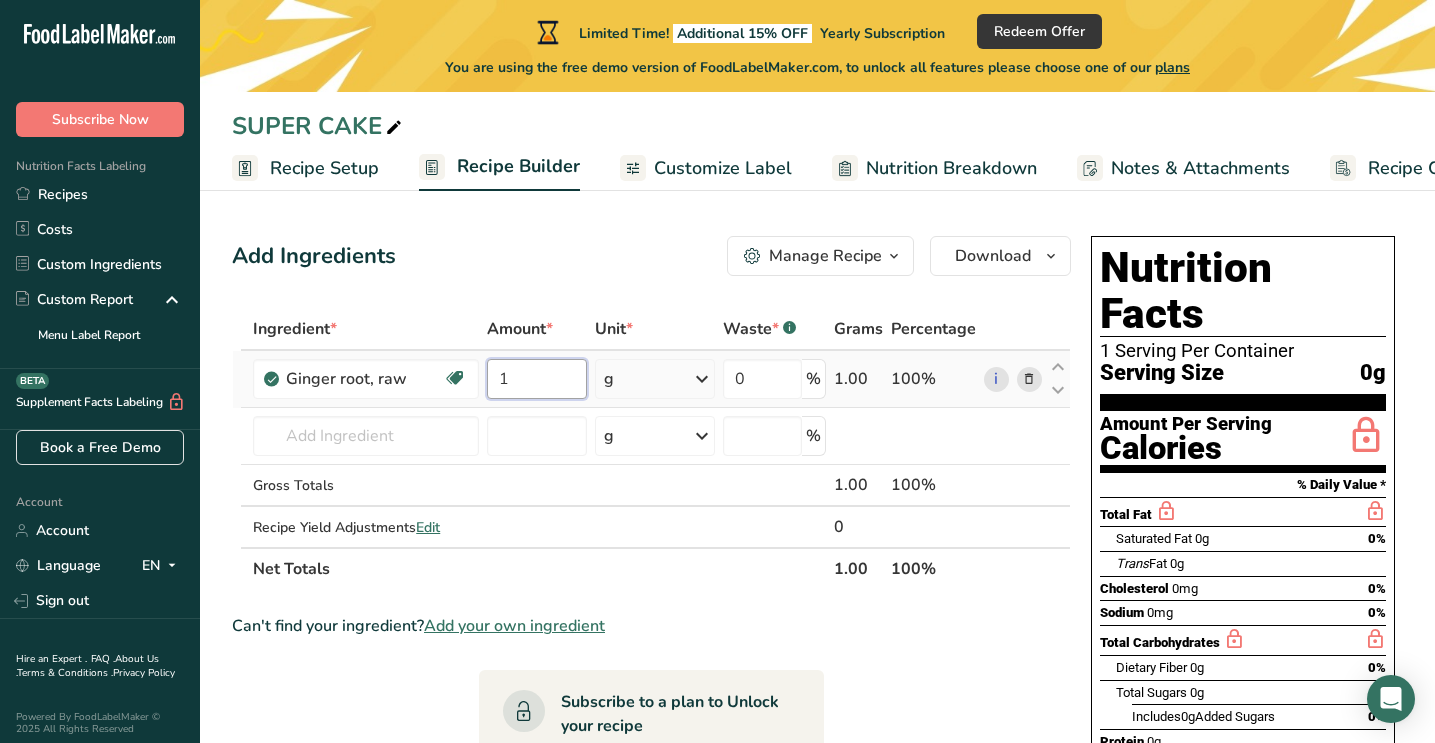 click on "1" at bounding box center [537, 379] 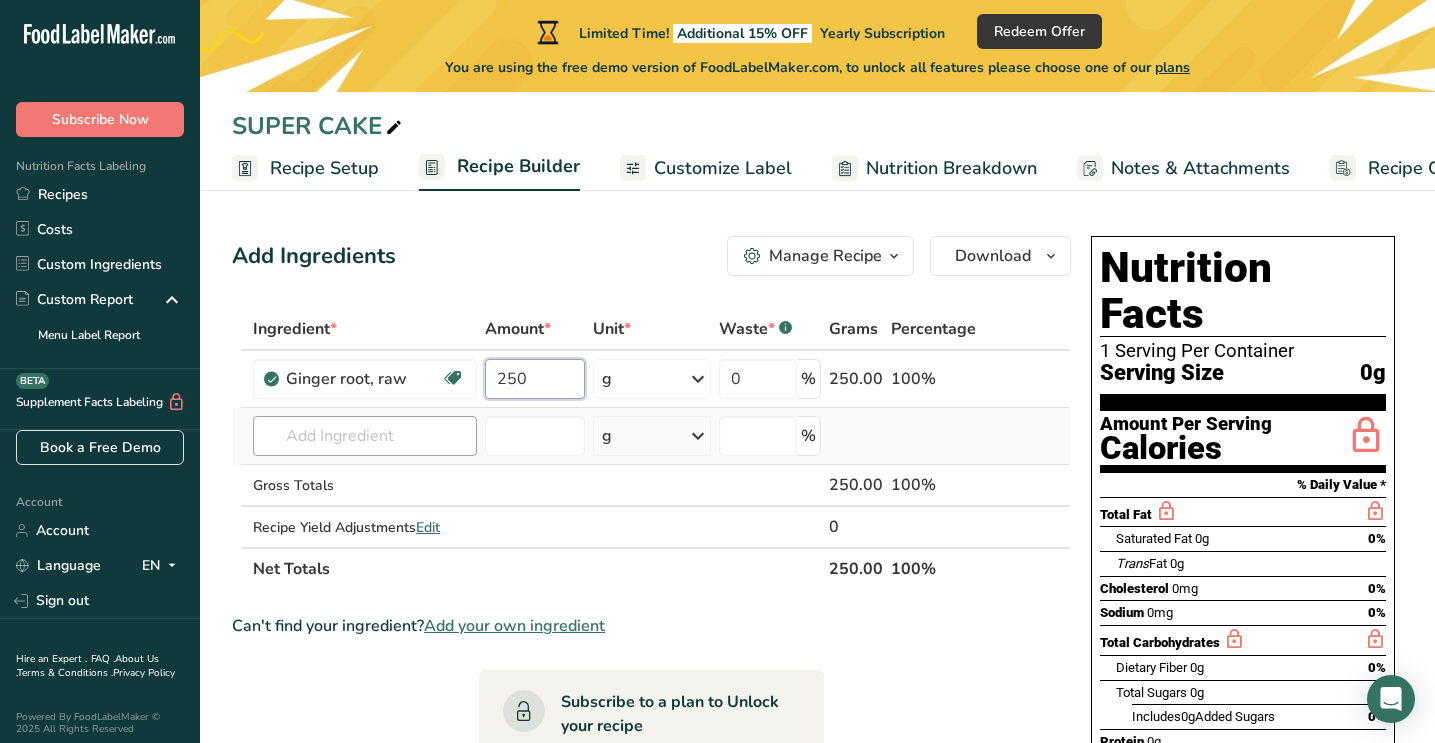 type on "250" 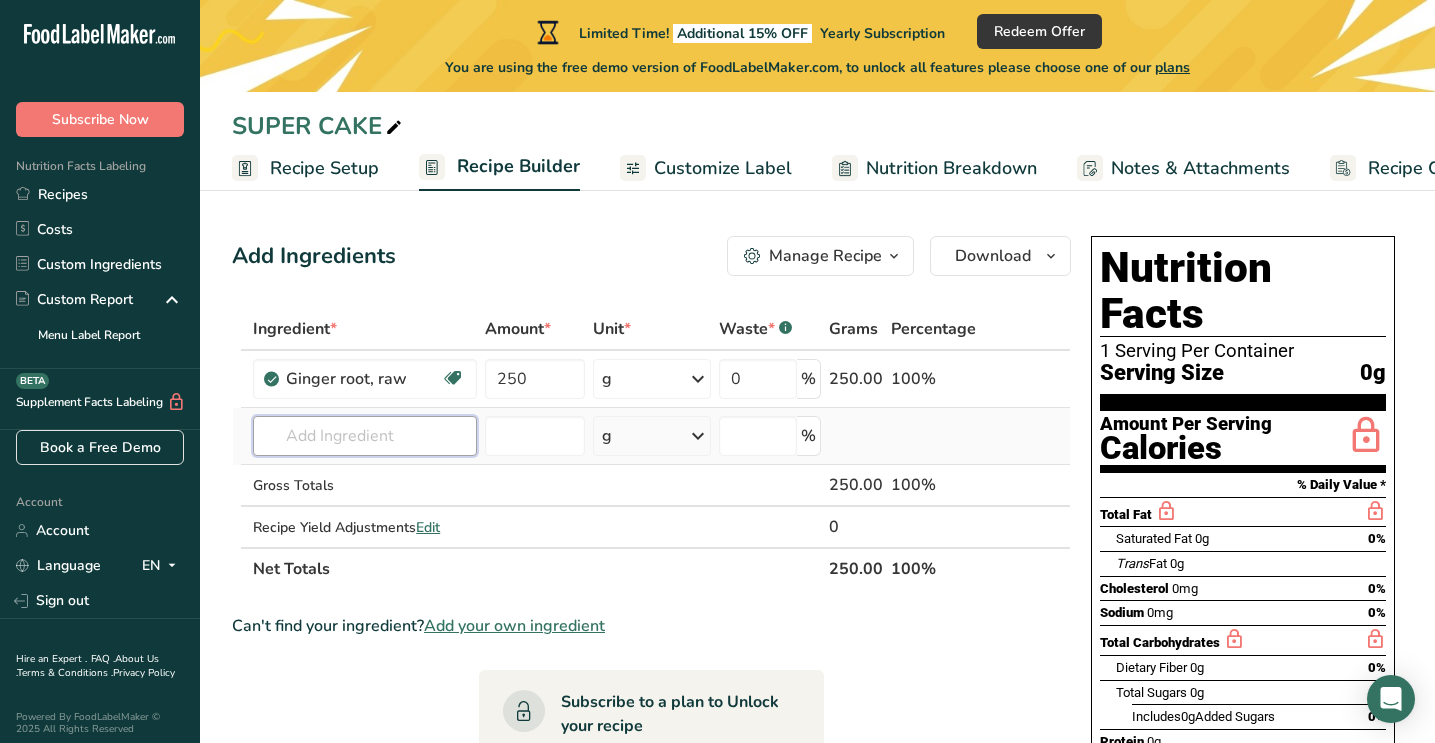 click on "Ingredient *
Amount *
Unit *
Waste *   .a-a{fill:#347362;}.b-a{fill:#fff;}          Grams
Percentage
Ginger root, raw
Dairy free
Gluten free
Vegan
Vegetarian
Soy free
250
g
Portions
1 tsp
0.25 cup slices (1" dia)
5 slices (1" dia)
Weight Units
g
kg
mg
See more
Volume Units
l
Volume units require a density conversion. If you know your ingredient's density enter it below. Otherwise, click on "RIA" our AI Regulatory bot - she will be able to help you
lb/ft3
g/cm3
Confirm
mL" at bounding box center [651, 449] 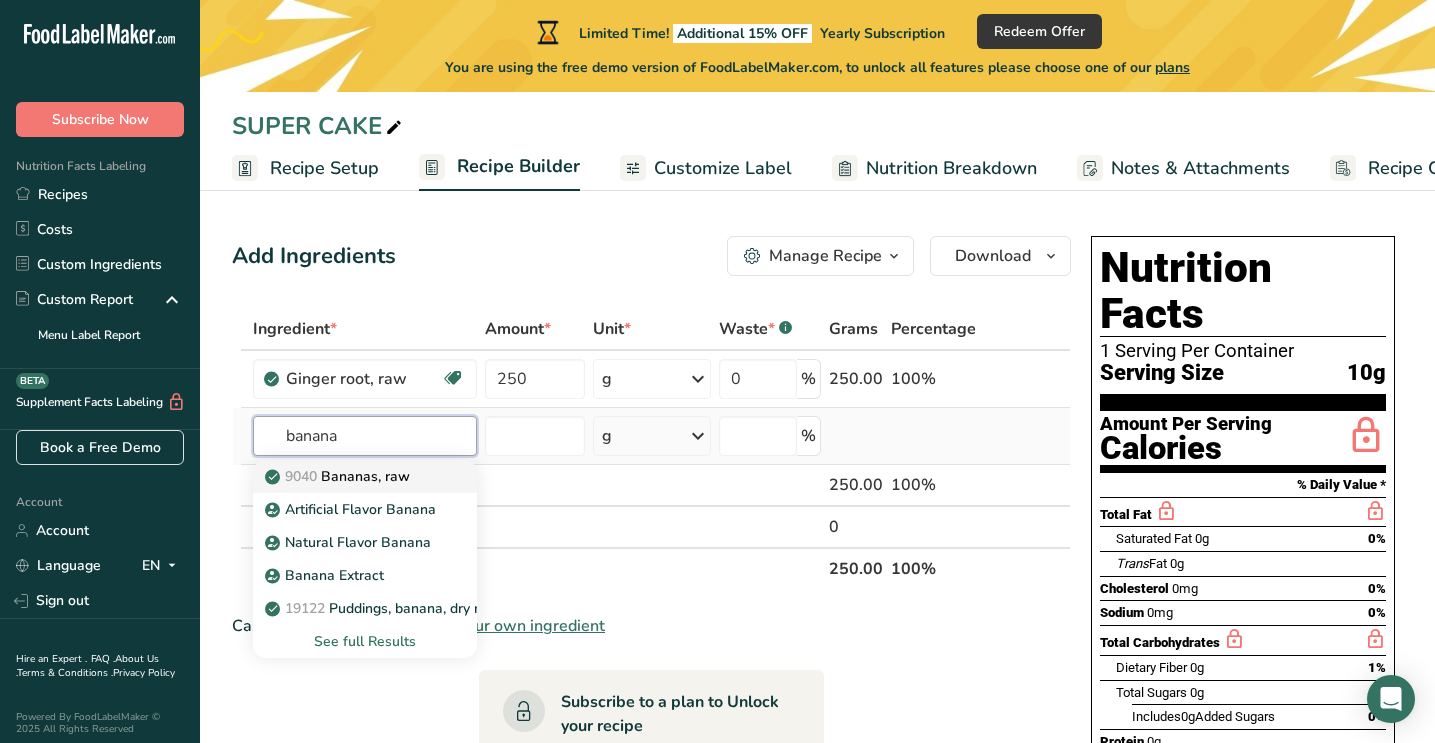 type on "banana" 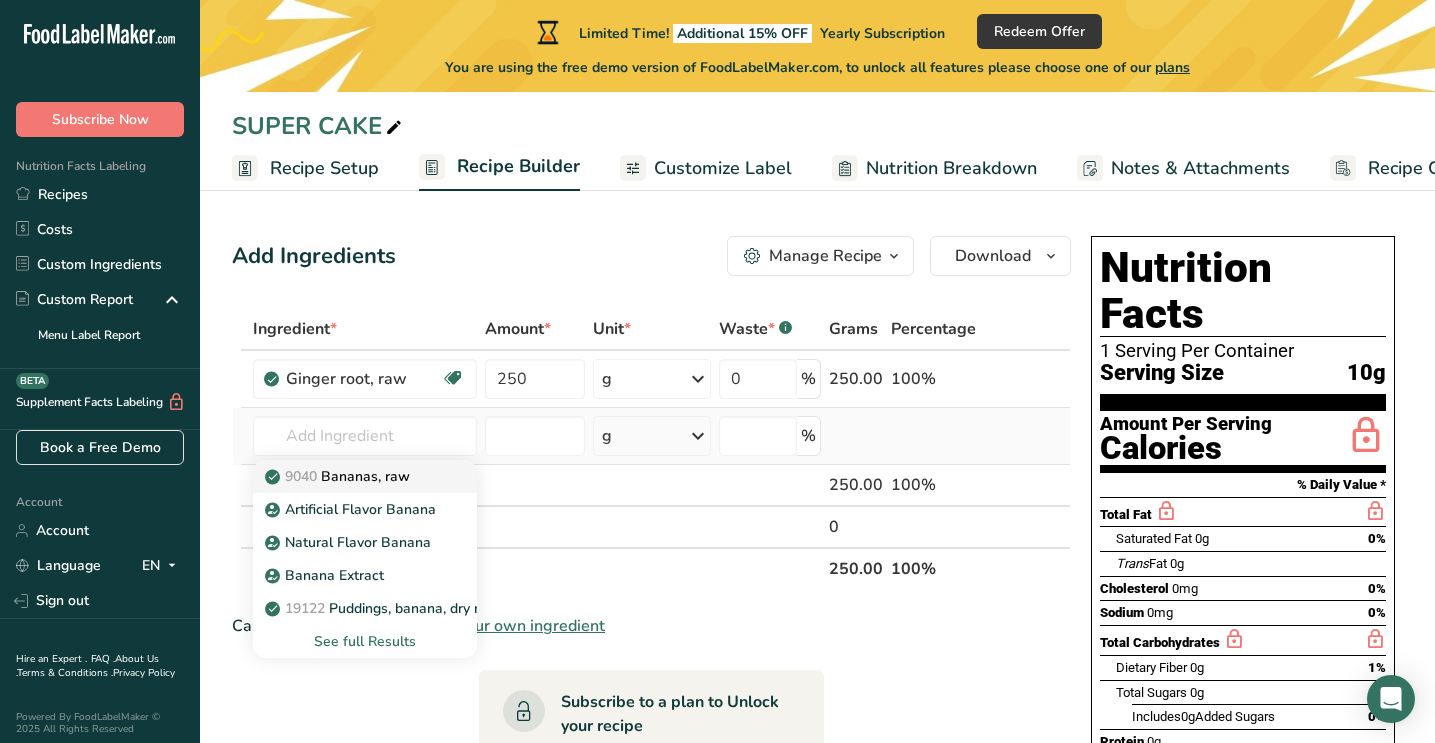 click on "9040
Bananas, raw" at bounding box center (365, 476) 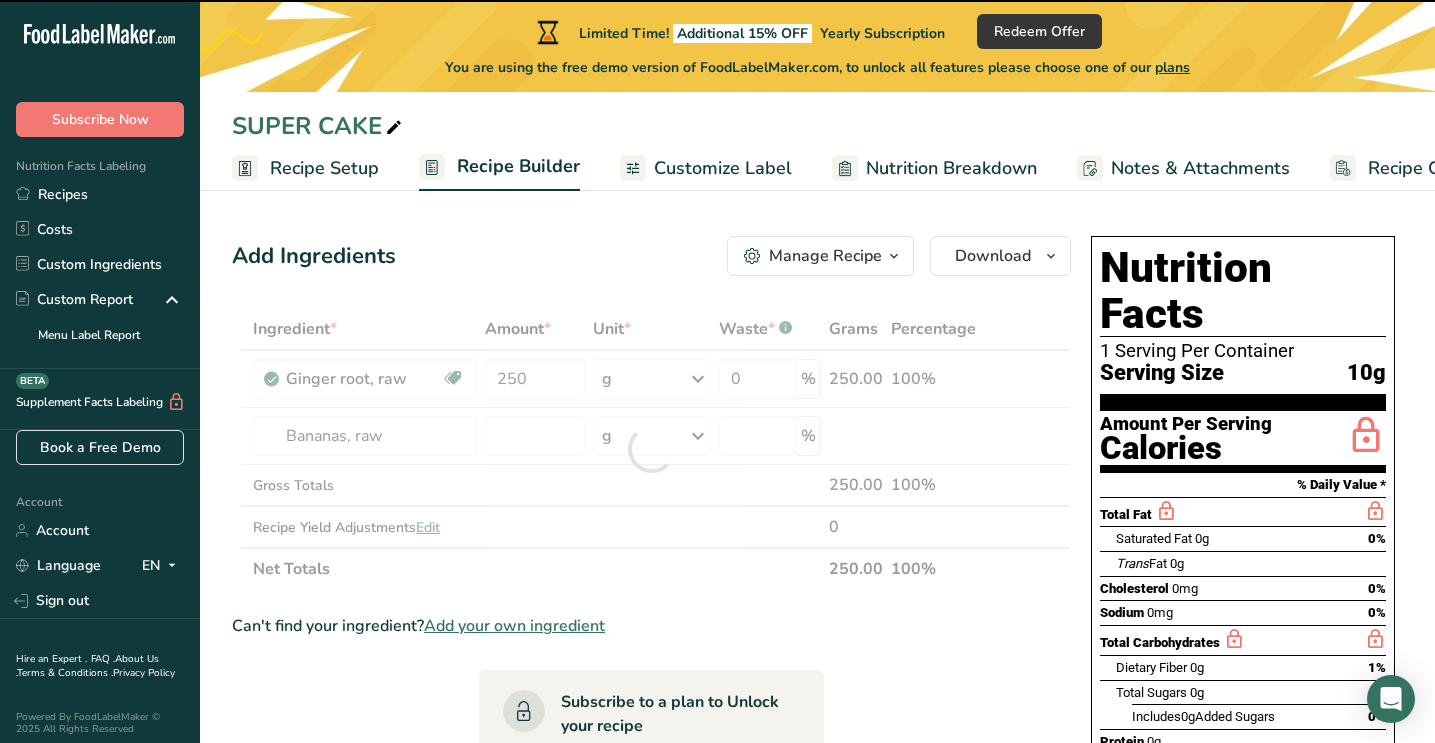 type on "0" 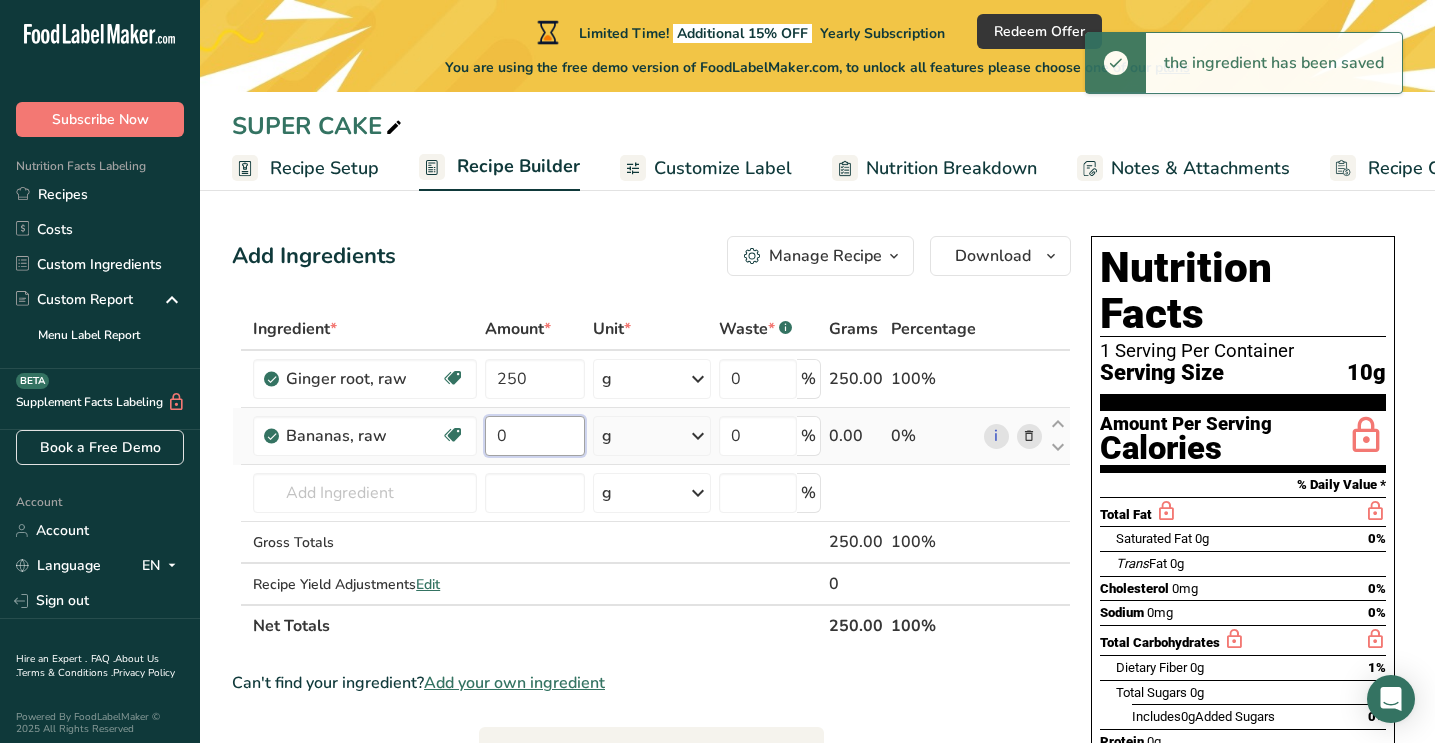 click on "0" at bounding box center [534, 436] 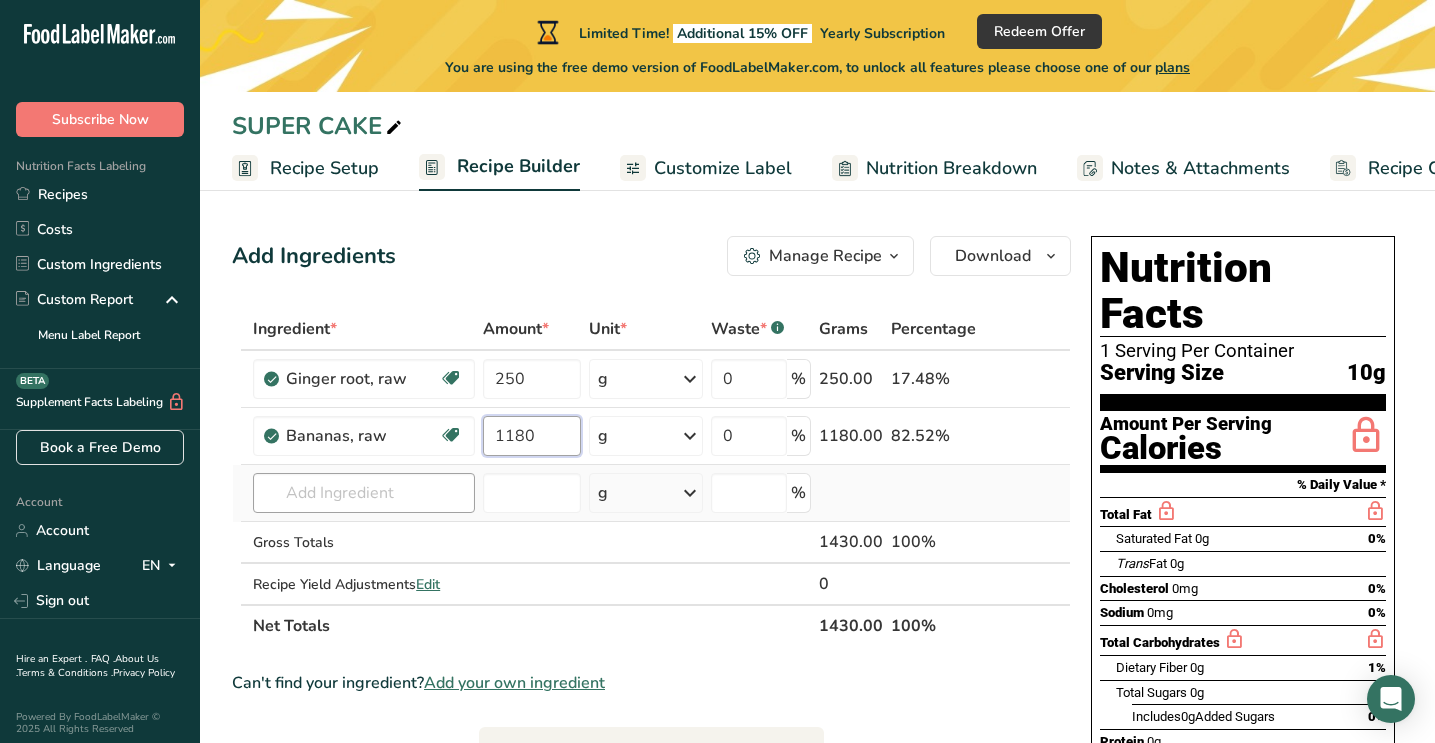 type on "1180" 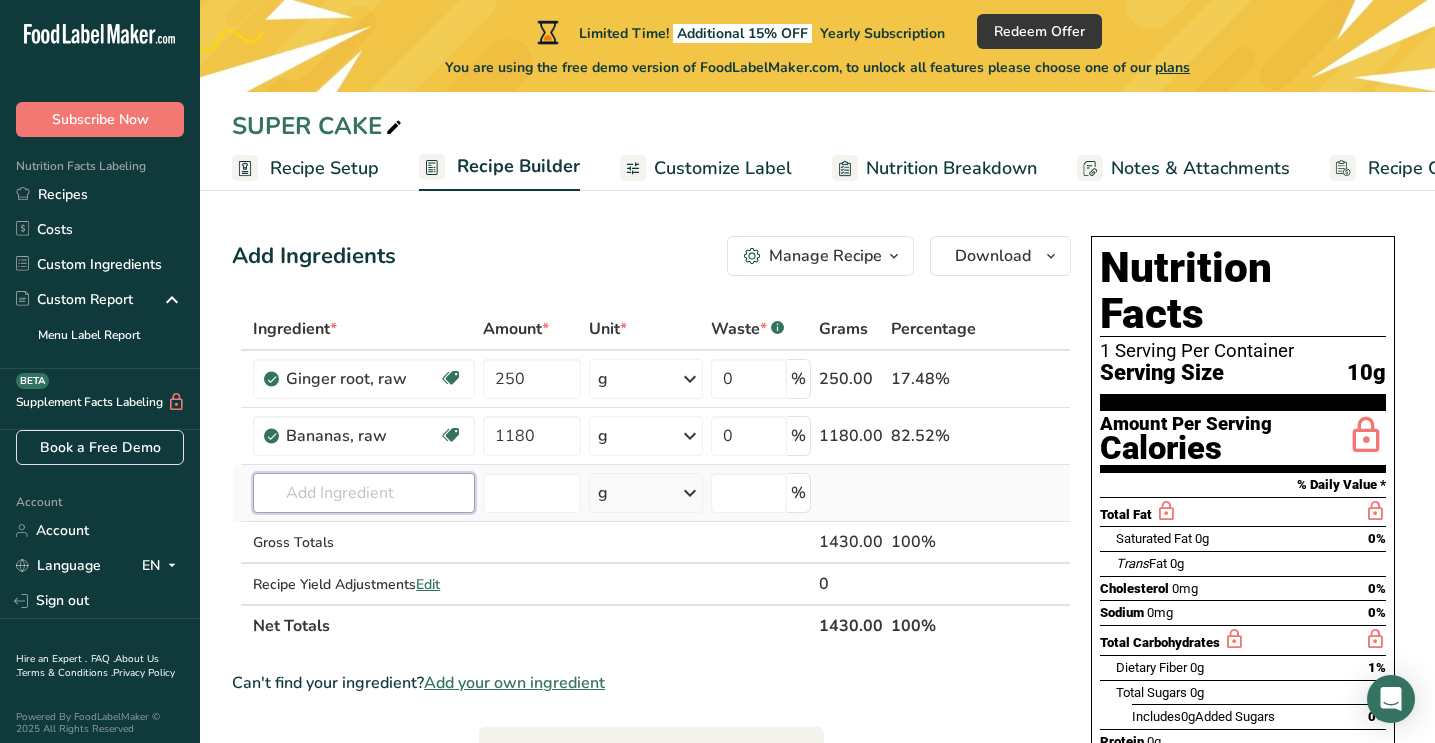 click on "Ingredient *
Amount *
Unit *
Waste *   .a-a{fill:#347362;}.b-a{fill:#fff;}          Grams
Percentage
Ginger root, raw
Dairy free
Gluten free
Vegan
Vegetarian
Soy free
250
g
Portions
1 tsp
0.25 cup slices (1" dia)
5 slices (1" dia)
Weight Units
g
kg
mg
See more
Volume Units
l
Volume units require a density conversion. If you know your ingredient's density enter it below. Otherwise, click on "RIA" our AI Regulatory bot - she will be able to help you
lb/ft3
g/cm3
Confirm
mL" at bounding box center [651, 477] 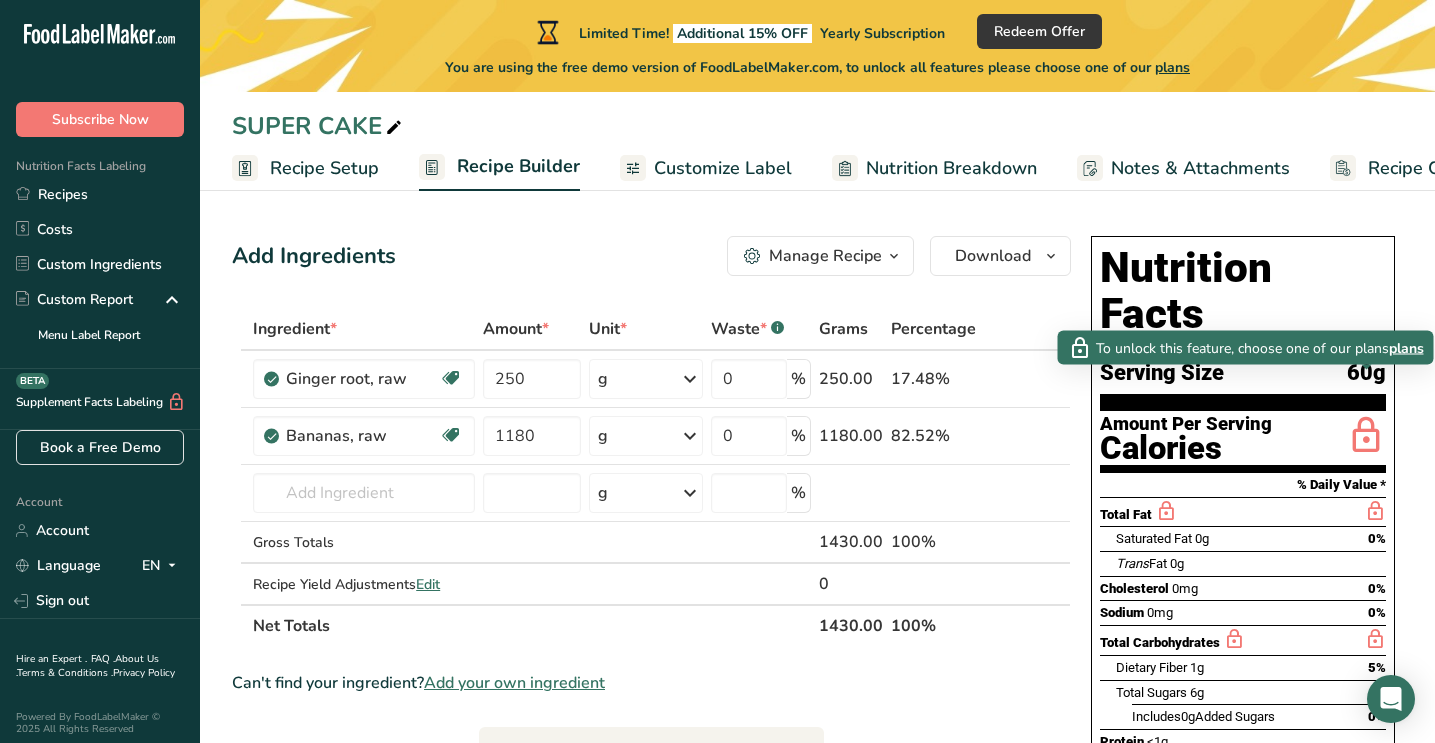 click on "plans" at bounding box center (1406, 347) 